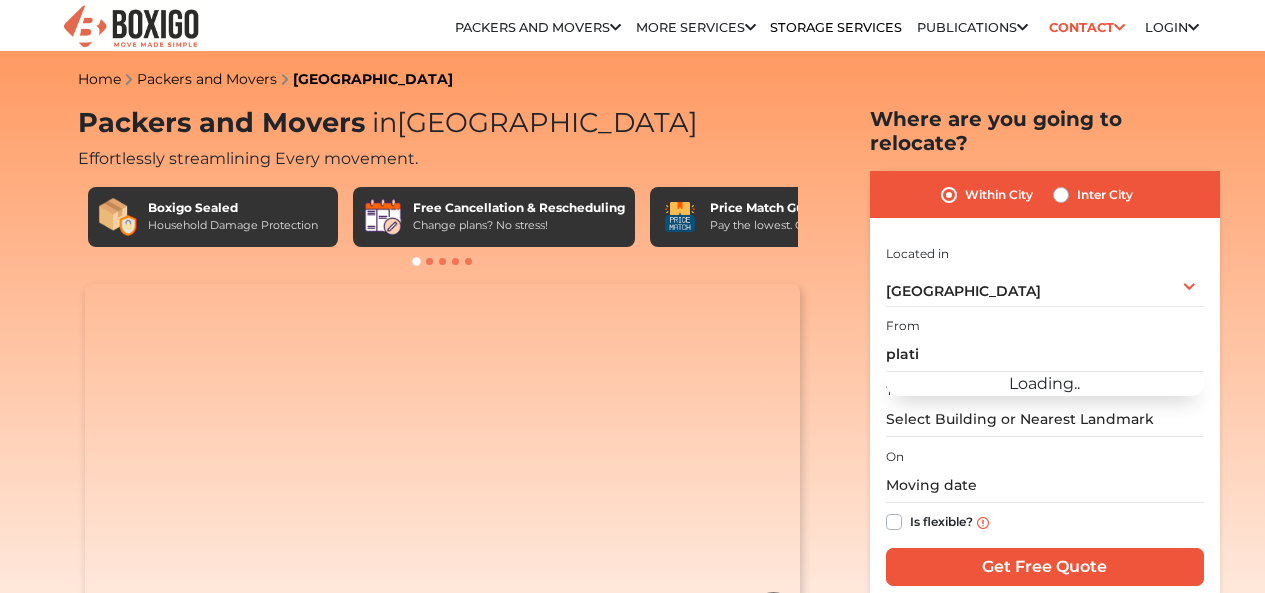 scroll, scrollTop: 0, scrollLeft: 0, axis: both 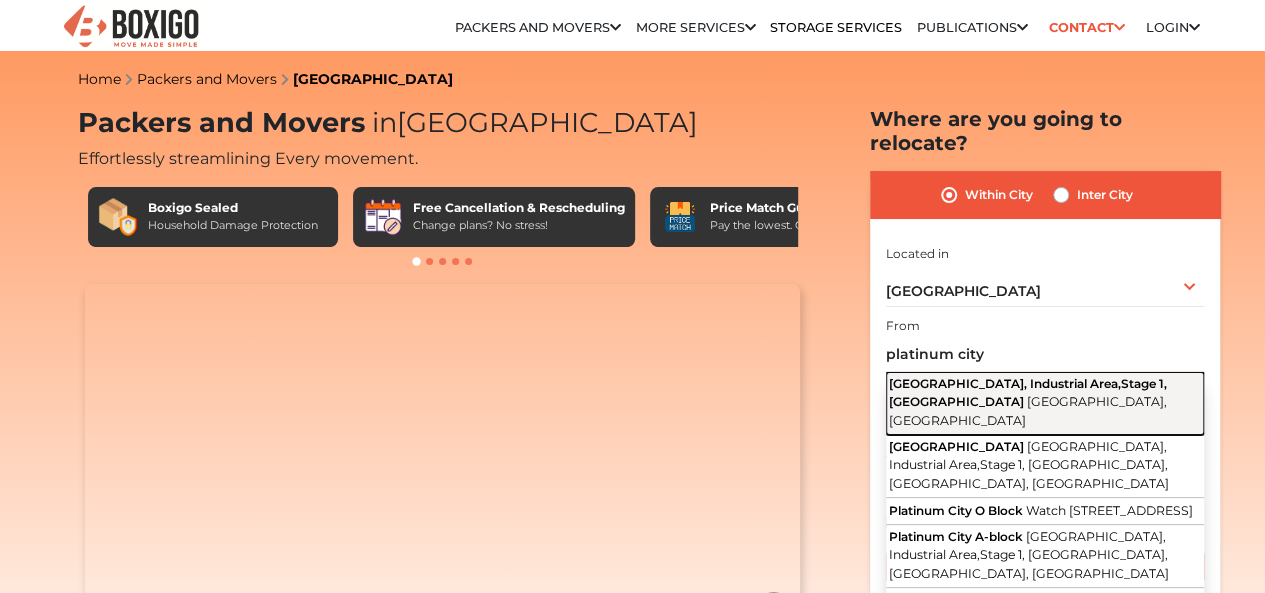 click on "Bengaluru, Karnataka" at bounding box center (1028, 411) 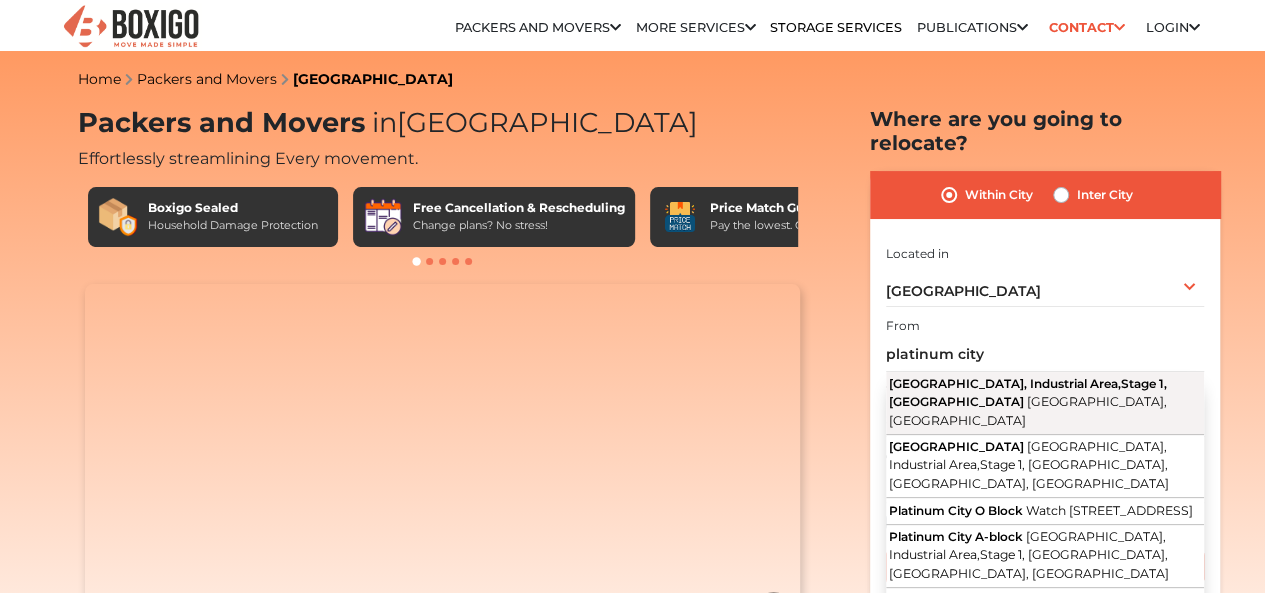 type on "Platinum City, Industrial Area,Stage 1, Yeswanthpur, Bengaluru, Karnataka" 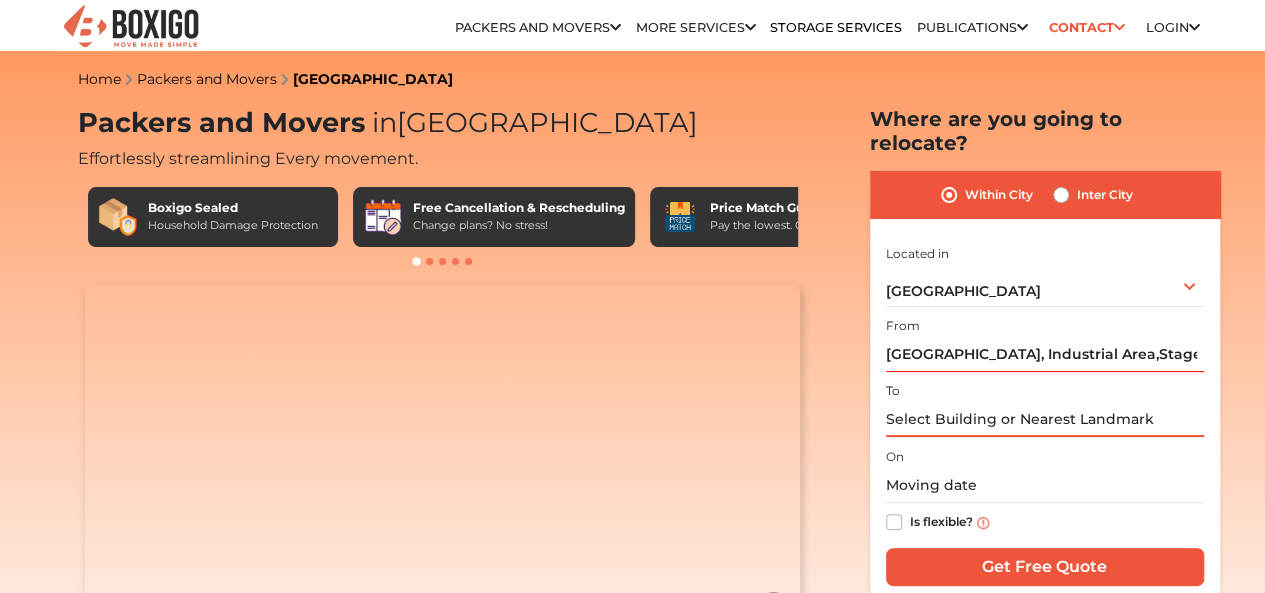 click at bounding box center (1045, 419) 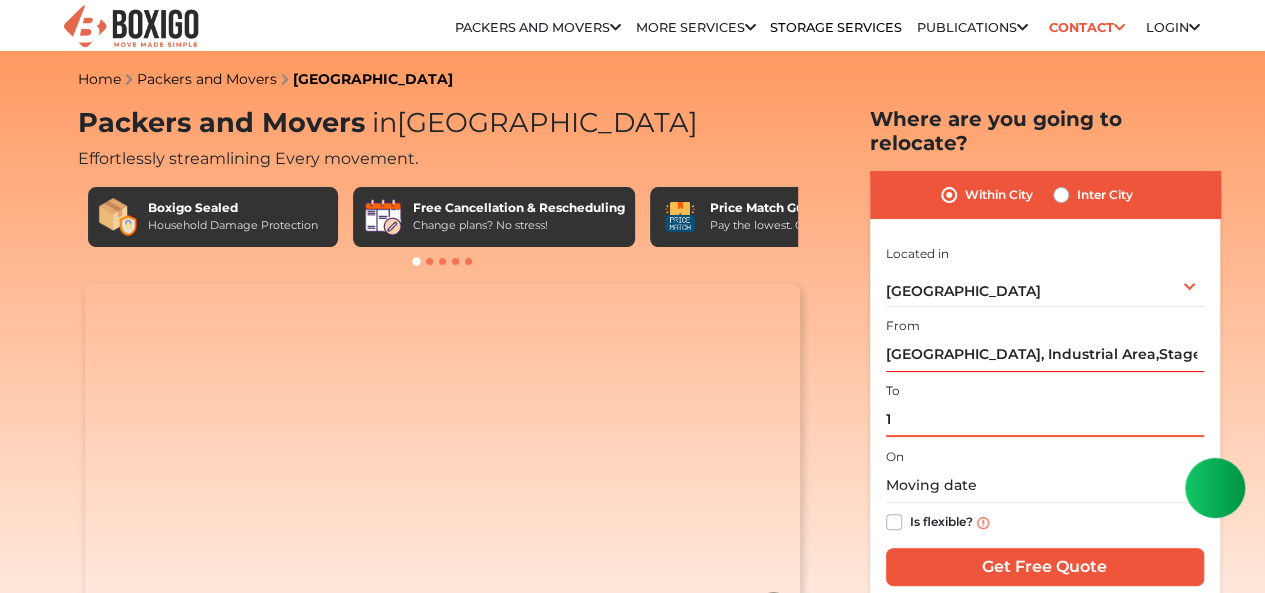 scroll, scrollTop: 0, scrollLeft: 0, axis: both 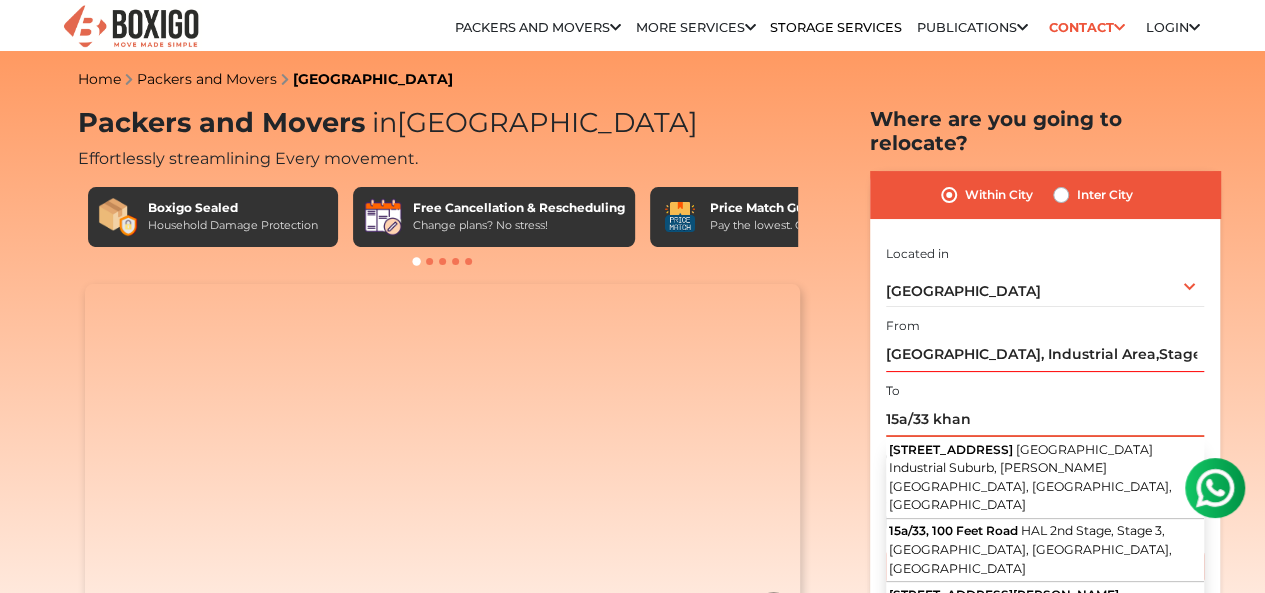 type on "15a/33 khan" 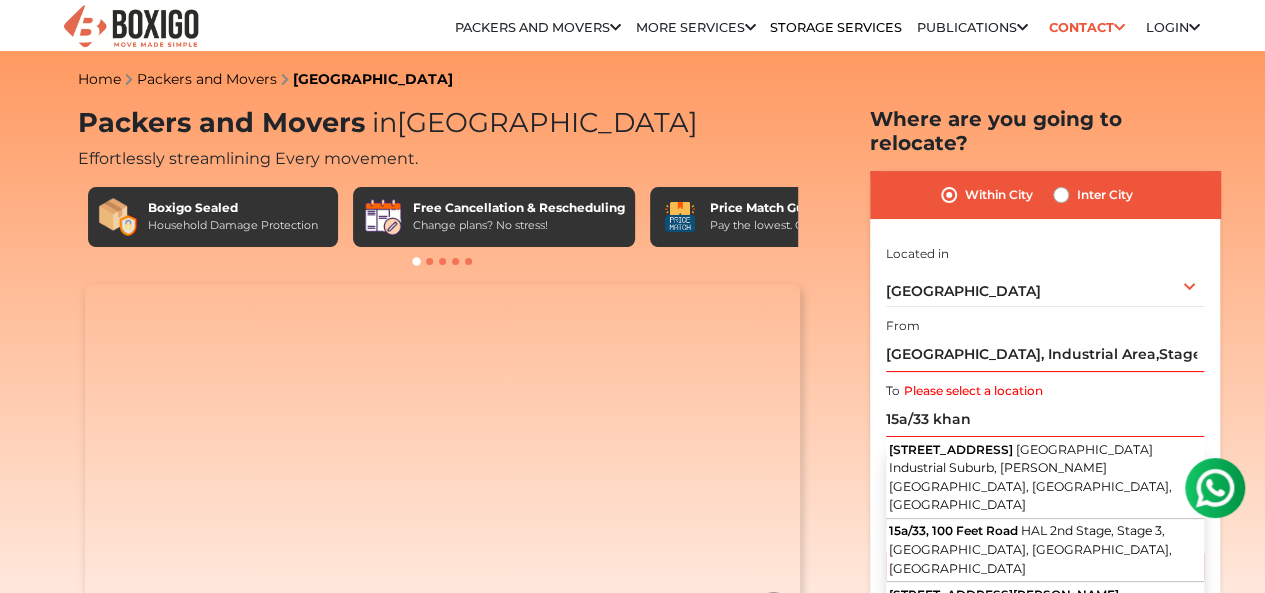 click on "Inter City" at bounding box center [1105, 195] 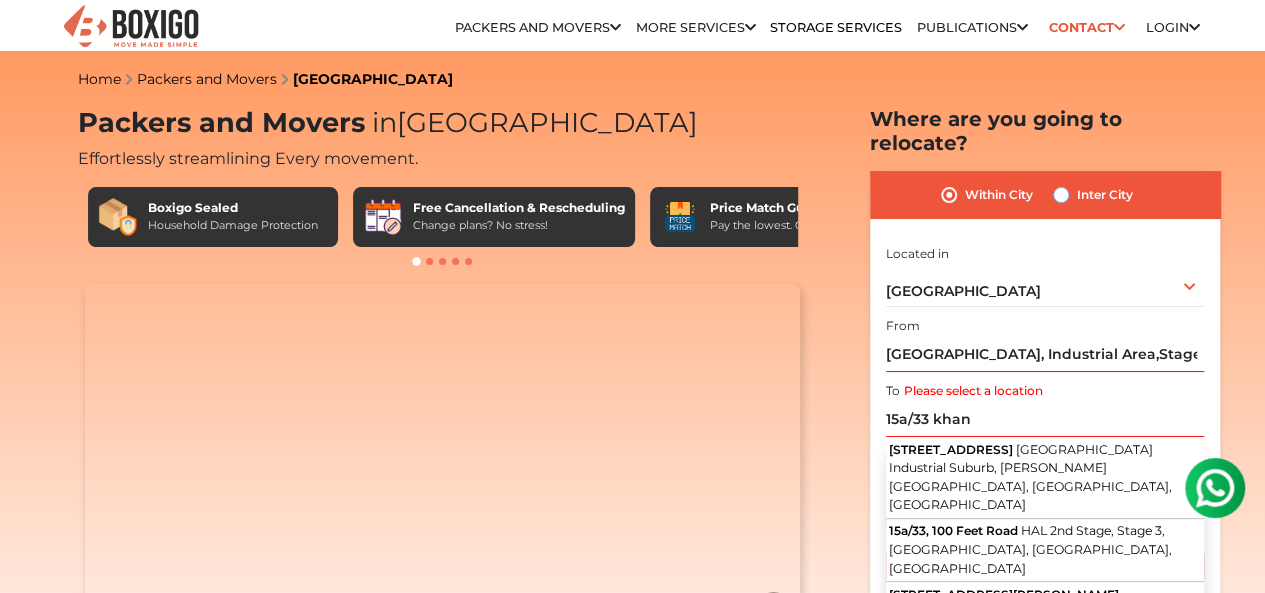 click on "Inter City" at bounding box center (1061, 193) 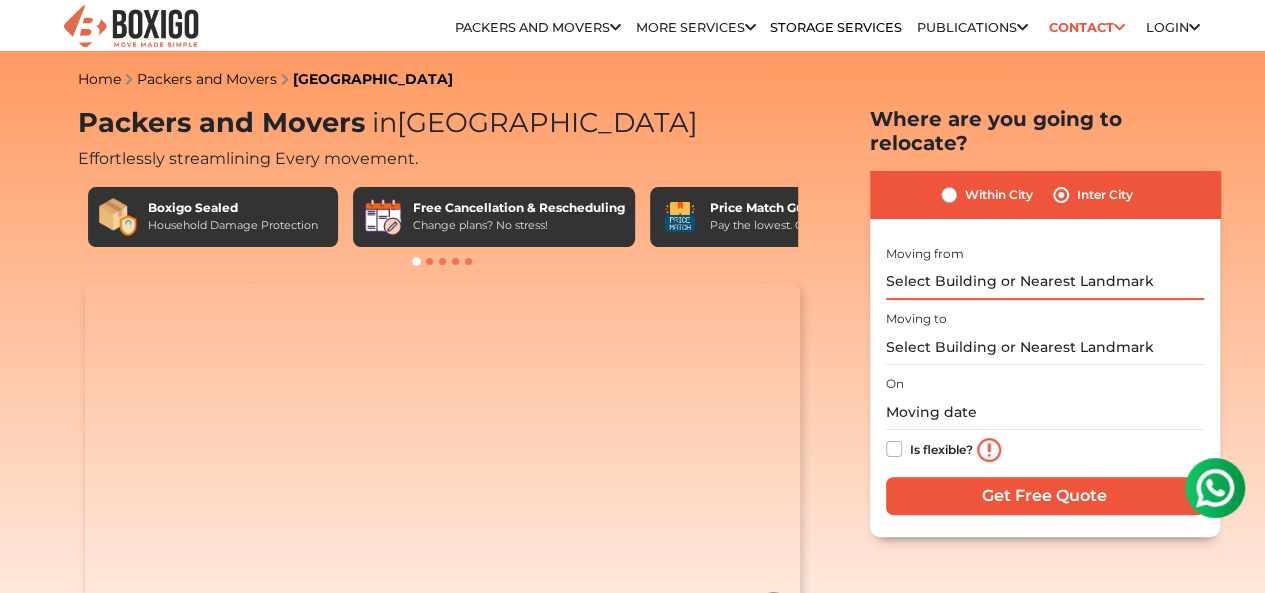 click at bounding box center [1045, 282] 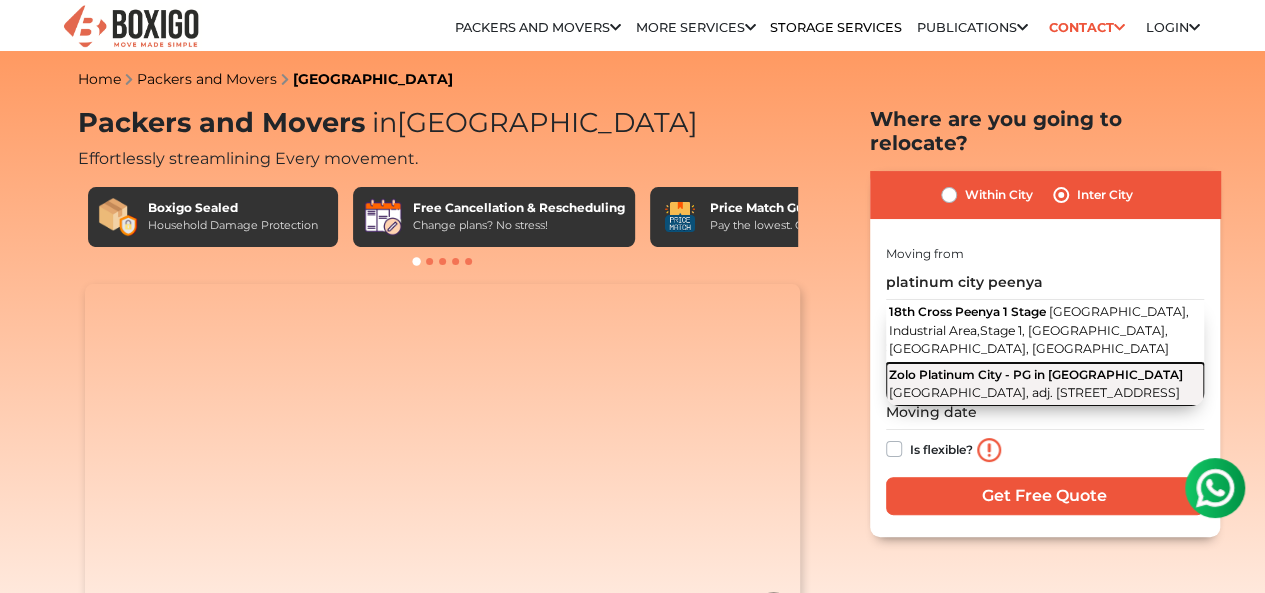 click on "Zolo Platinum City - PG in Peenya" at bounding box center (1036, 374) 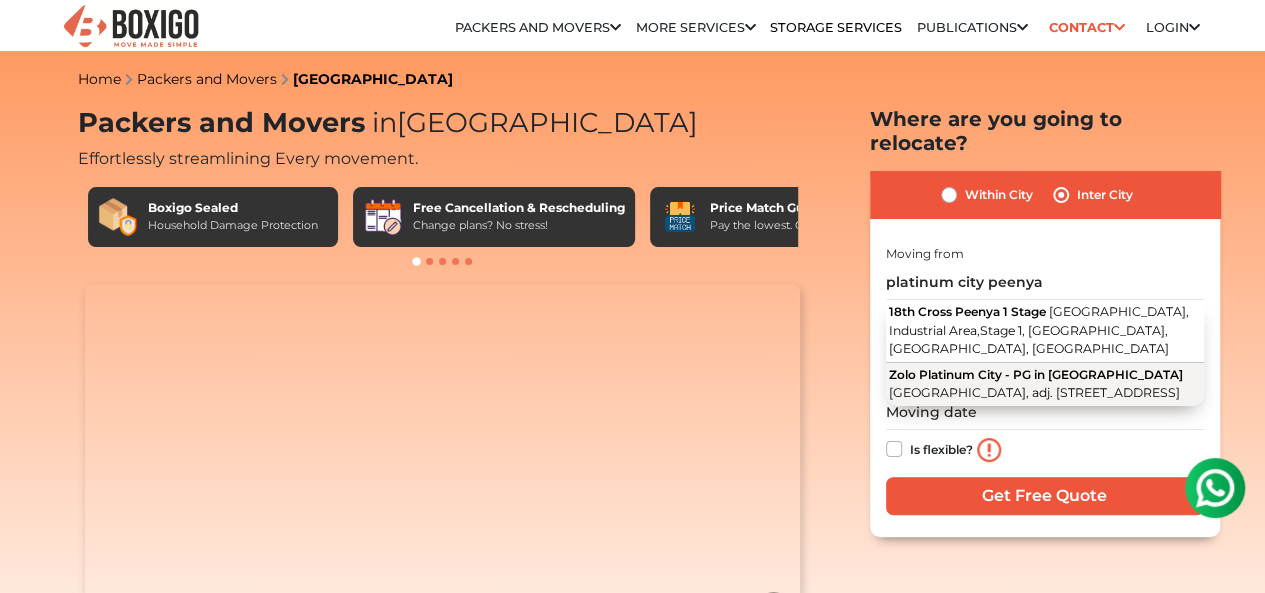type on "Zolo Platinum City - PG in Peenya, Tumkur Road, adj. BFW, Platinum City, Industrial Area,Stage 1, Yeswanthpur, Bengaluru, Karnataka" 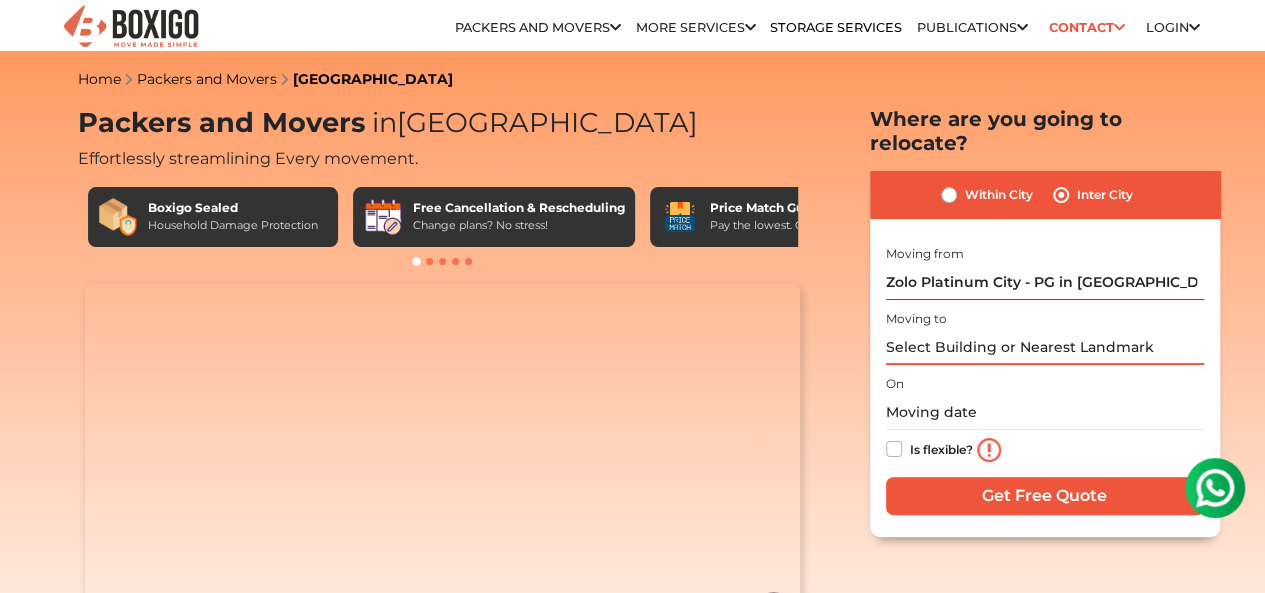 click at bounding box center [1045, 347] 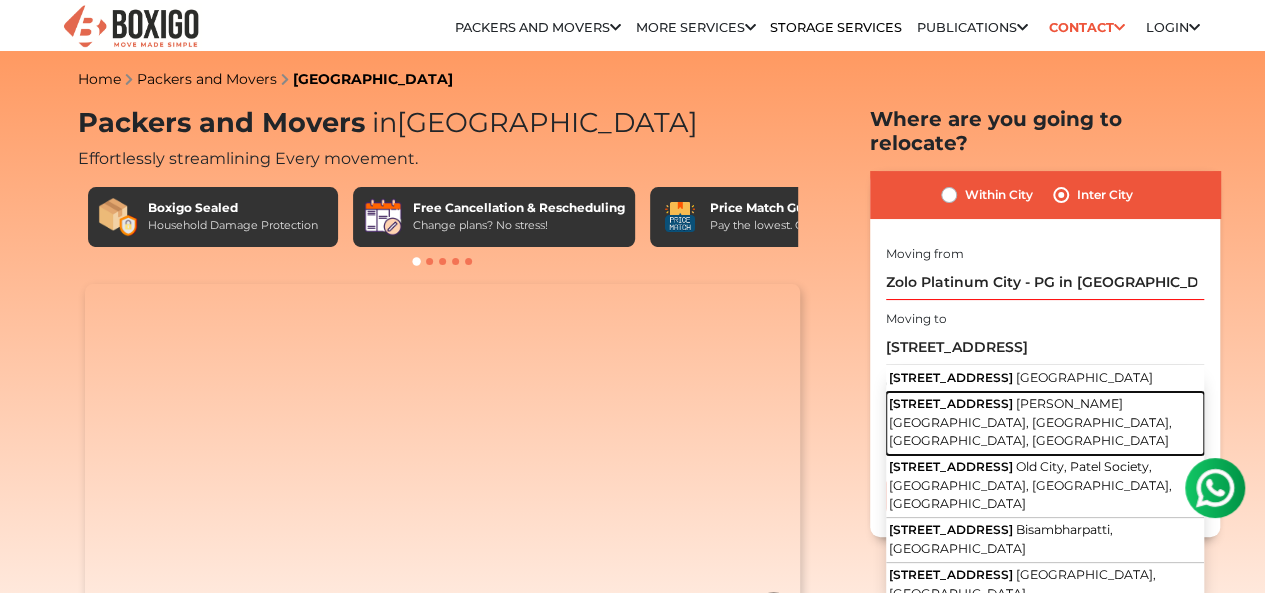 click on "Sahid Nagar Colony, Netaji Nagar, Kolkata, West Bengal" at bounding box center (1030, 422) 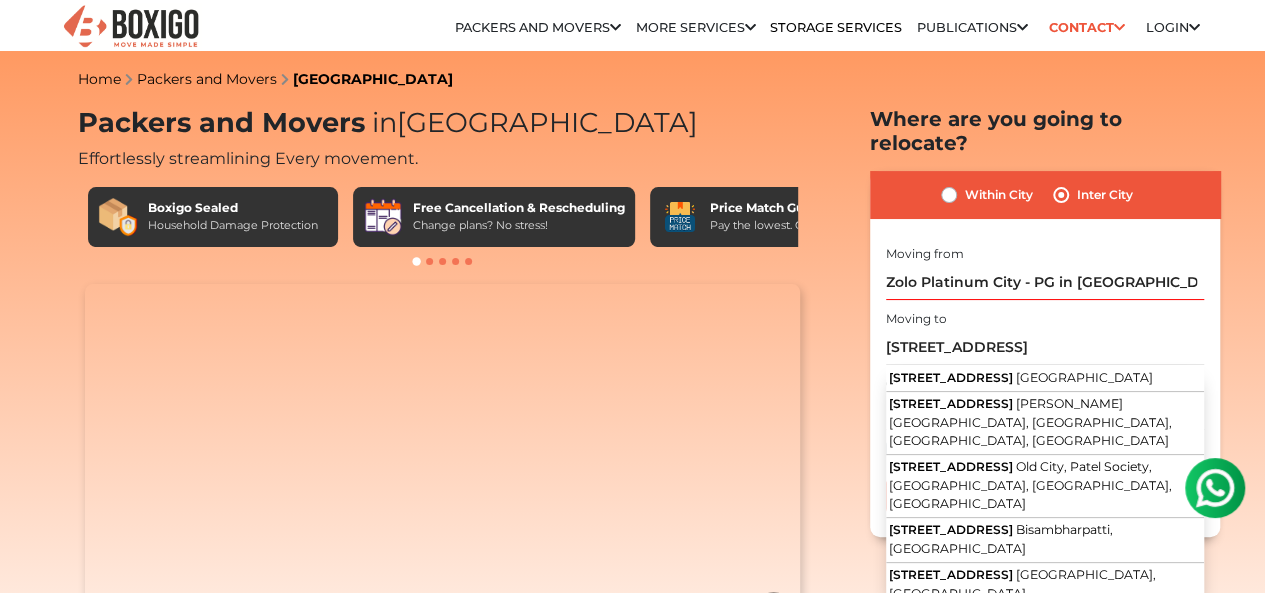 type on "15a/33, Khanpur Road, Sahid Nagar Colony, Netaji Nagar, Kolkata, West Bengal" 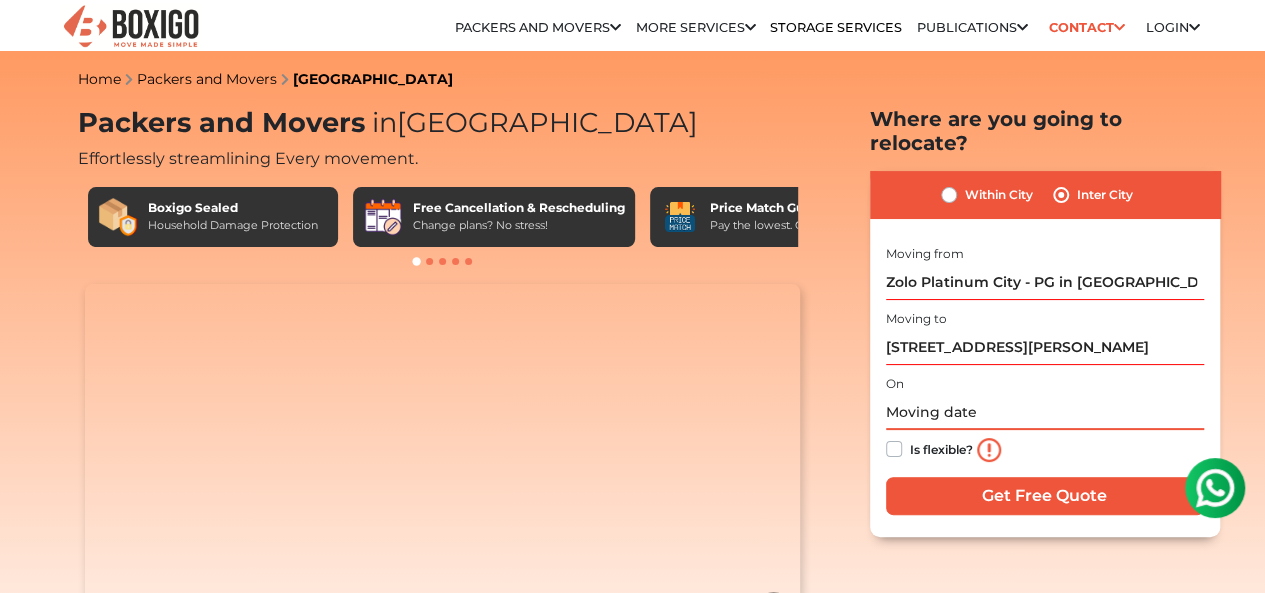click at bounding box center (1045, 412) 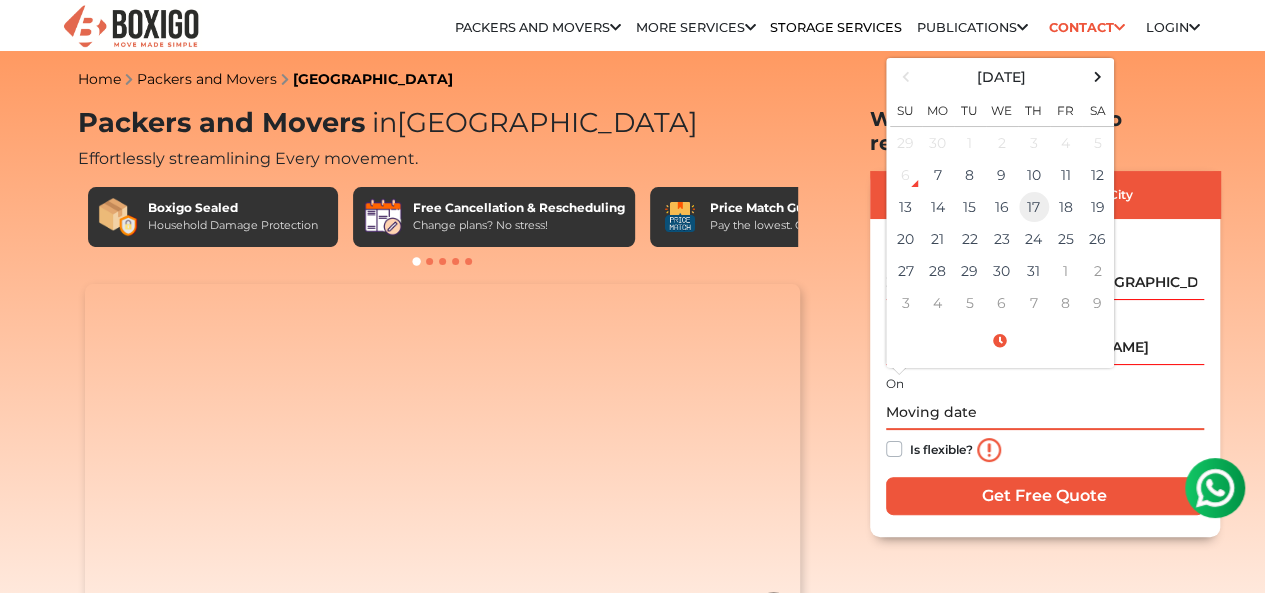 click on "17" at bounding box center [1034, 207] 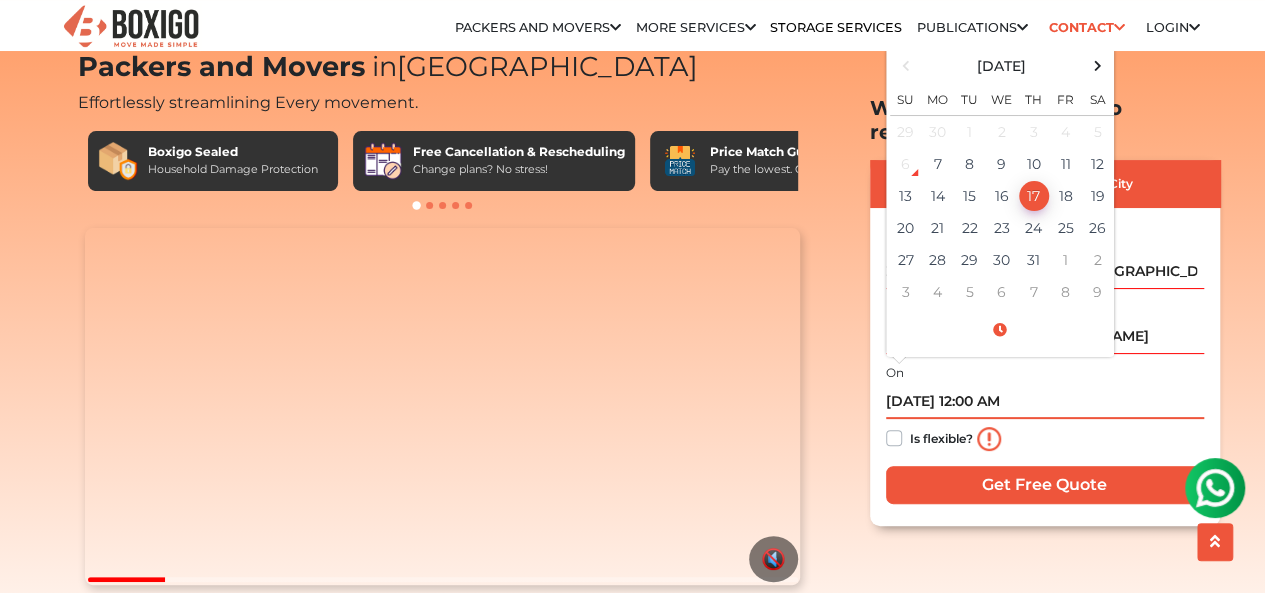 scroll, scrollTop: 100, scrollLeft: 0, axis: vertical 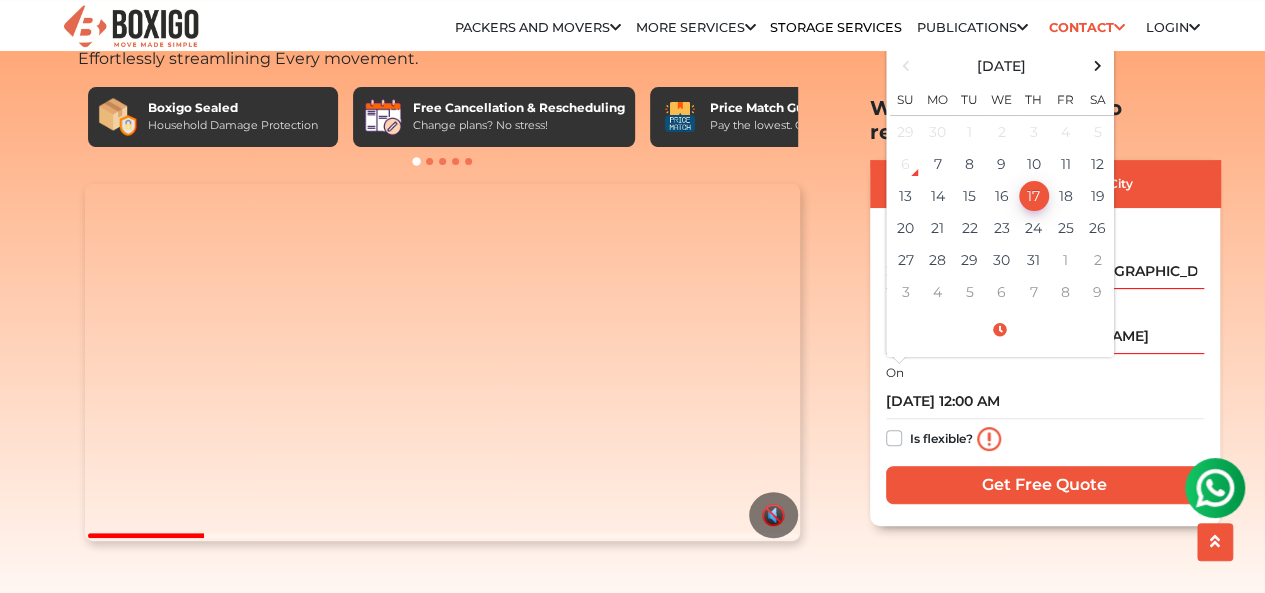 click on "Is flexible?" at bounding box center [941, 436] 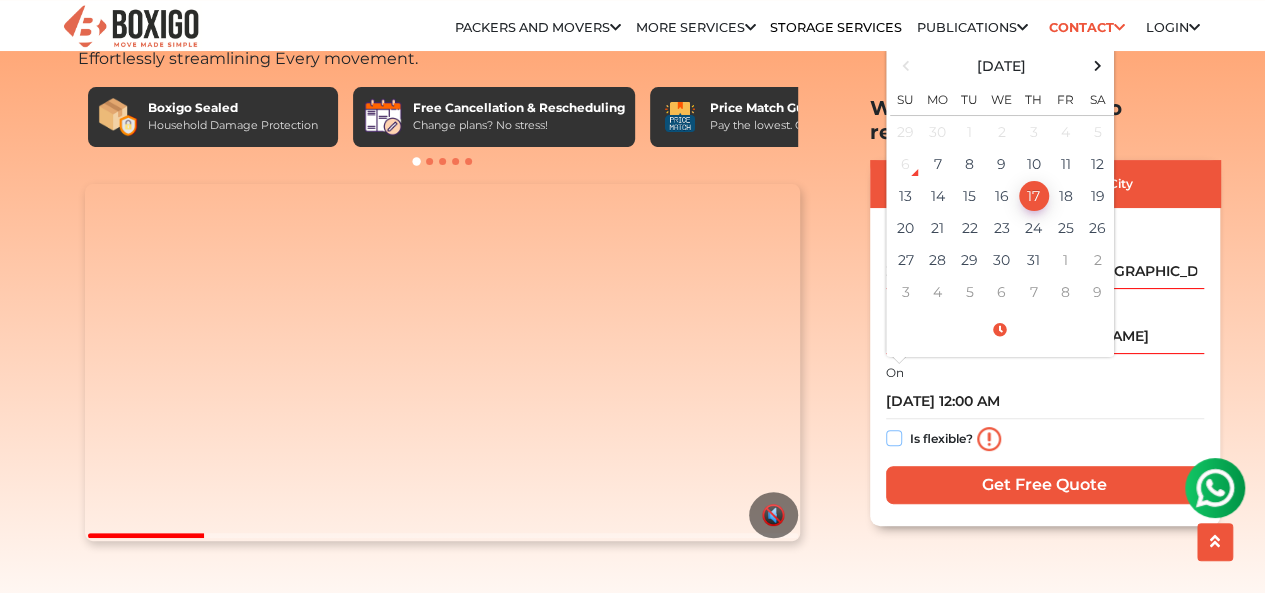 checkbox on "true" 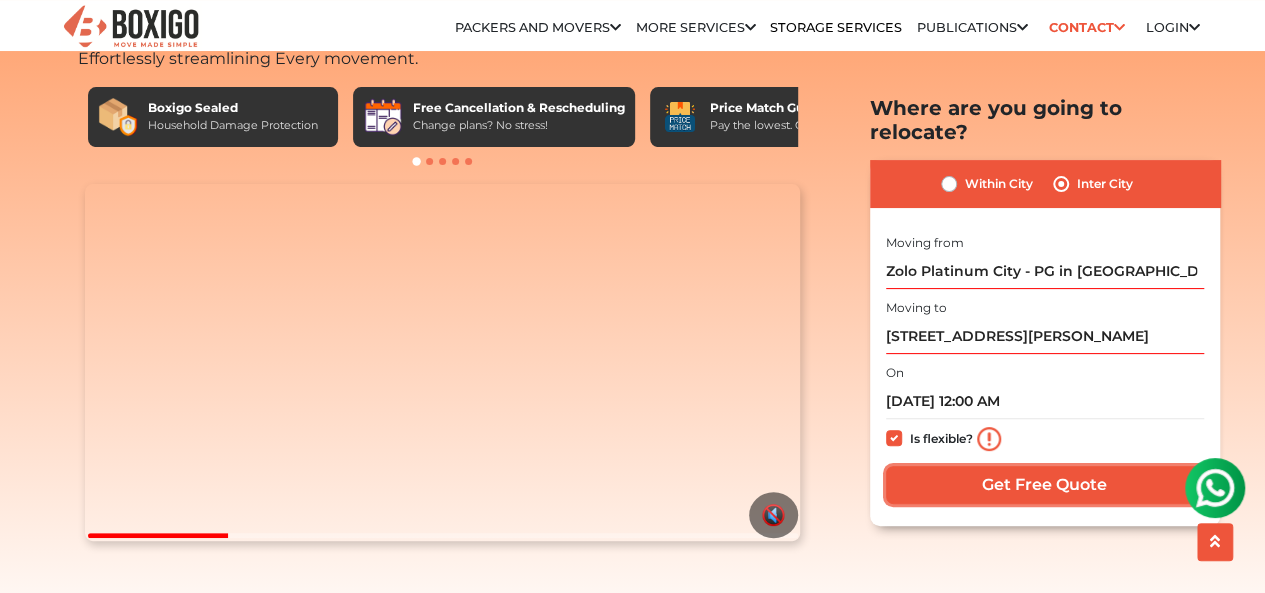 click on "Get Free Quote" at bounding box center (1045, 484) 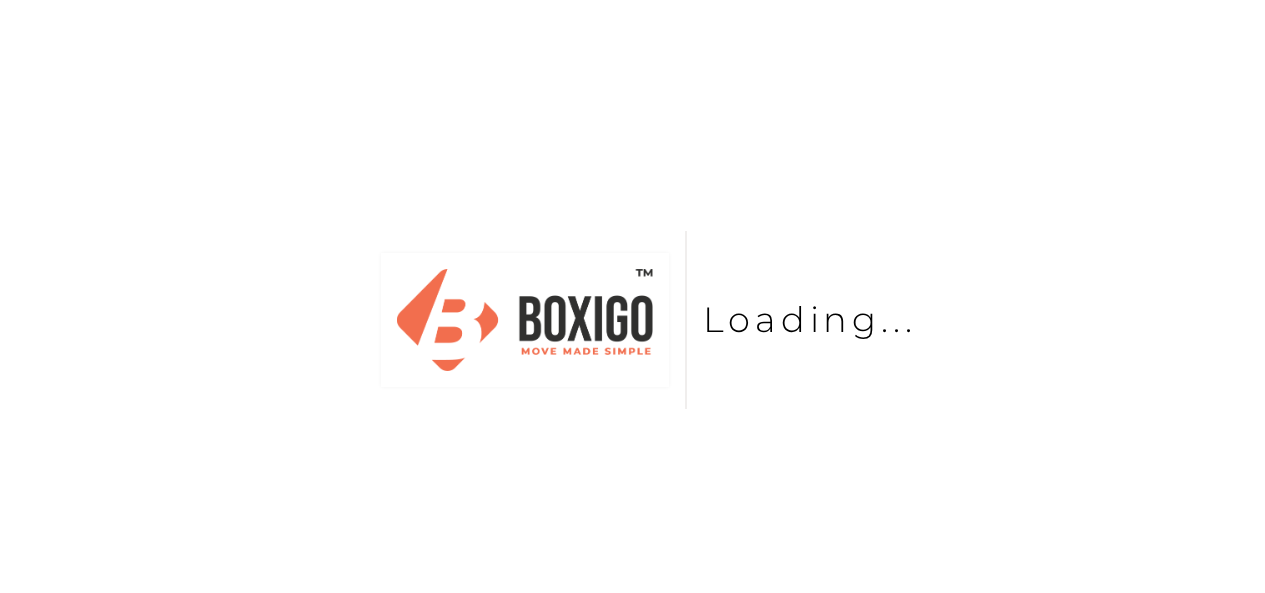 scroll, scrollTop: 0, scrollLeft: 0, axis: both 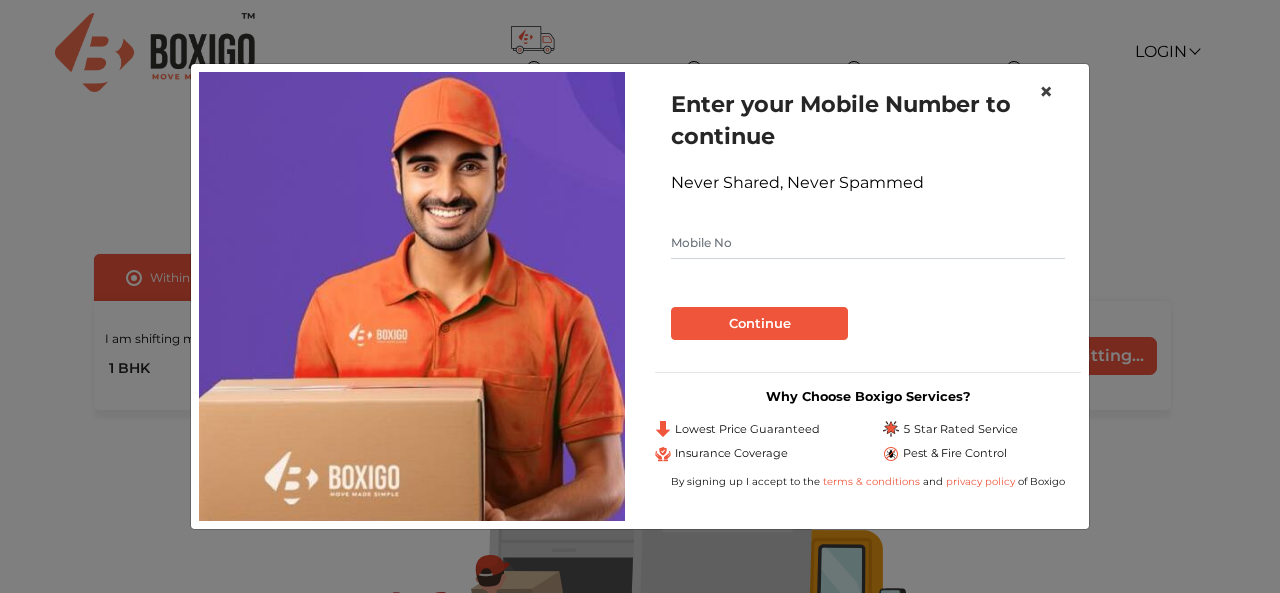 click on "×" at bounding box center [1046, 91] 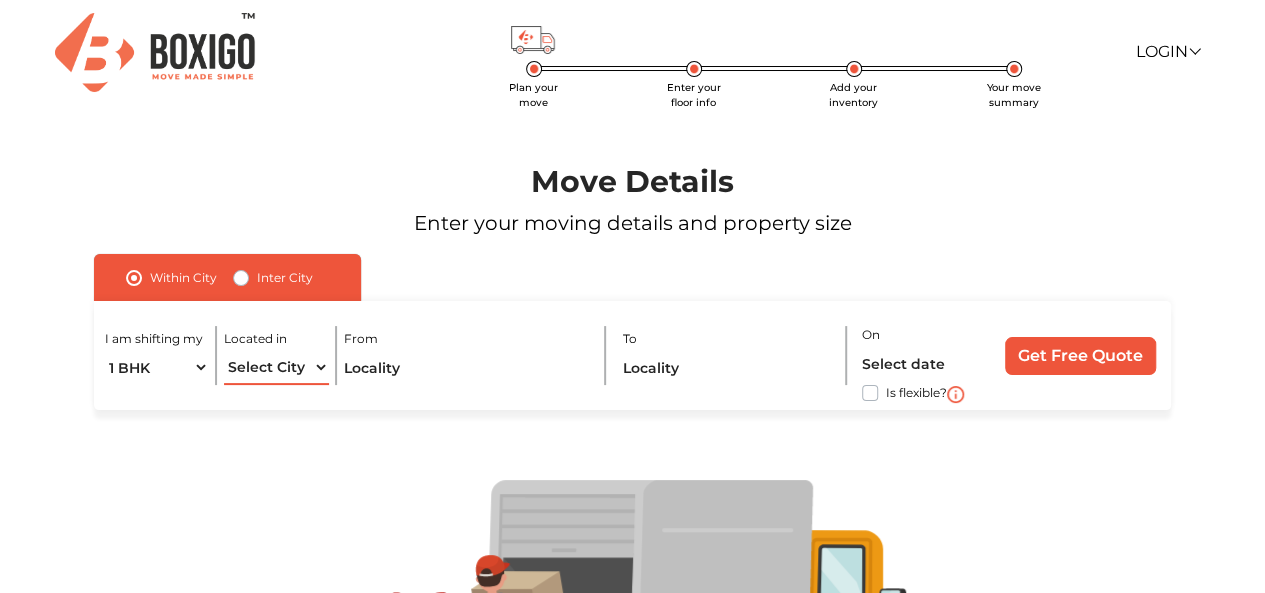 click on "Select City [GEOGRAPHIC_DATA] [GEOGRAPHIC_DATA] [GEOGRAPHIC_DATA] [GEOGRAPHIC_DATA] [GEOGRAPHIC_DATA] [GEOGRAPHIC_DATA] [GEOGRAPHIC_DATA] [GEOGRAPHIC_DATA] [GEOGRAPHIC_DATA] [GEOGRAPHIC_DATA] [GEOGRAPHIC_DATA] [GEOGRAPHIC_DATA] [GEOGRAPHIC_DATA] [GEOGRAPHIC_DATA] [GEOGRAPHIC_DATA] & [GEOGRAPHIC_DATA] [GEOGRAPHIC_DATA] [GEOGRAPHIC_DATA] [GEOGRAPHIC_DATA] [GEOGRAPHIC_DATA] [GEOGRAPHIC_DATA] [GEOGRAPHIC_DATA] [GEOGRAPHIC_DATA] [GEOGRAPHIC_DATA] [GEOGRAPHIC_DATA] [GEOGRAPHIC_DATA] [GEOGRAPHIC_DATA] [GEOGRAPHIC_DATA] [GEOGRAPHIC_DATA] [GEOGRAPHIC_DATA] [GEOGRAPHIC_DATA] [GEOGRAPHIC_DATA] [GEOGRAPHIC_DATA] [GEOGRAPHIC_DATA] [GEOGRAPHIC_DATA] [GEOGRAPHIC_DATA] [GEOGRAPHIC_DATA]" at bounding box center [276, 367] 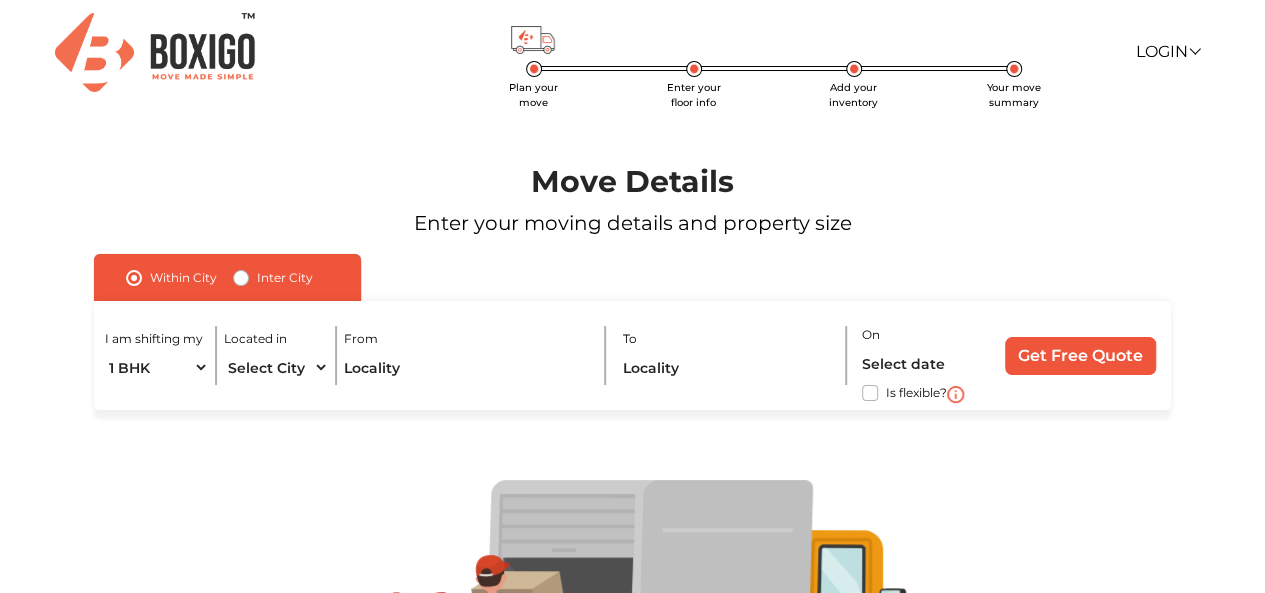 click at bounding box center [633, 615] 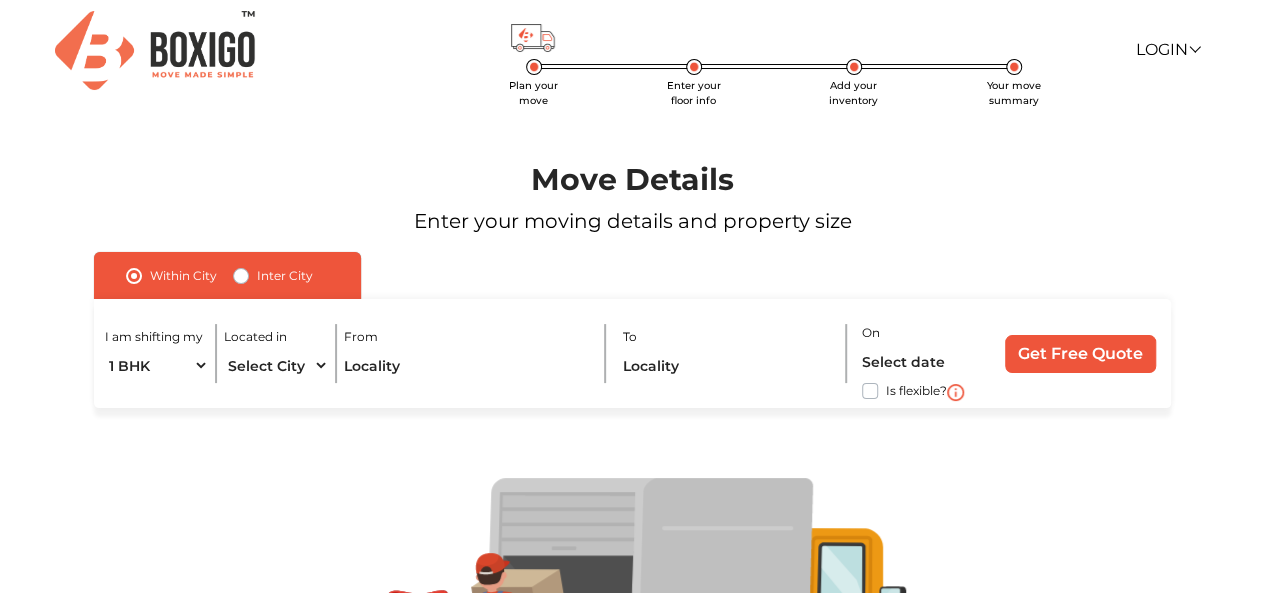 scroll, scrollTop: 0, scrollLeft: 0, axis: both 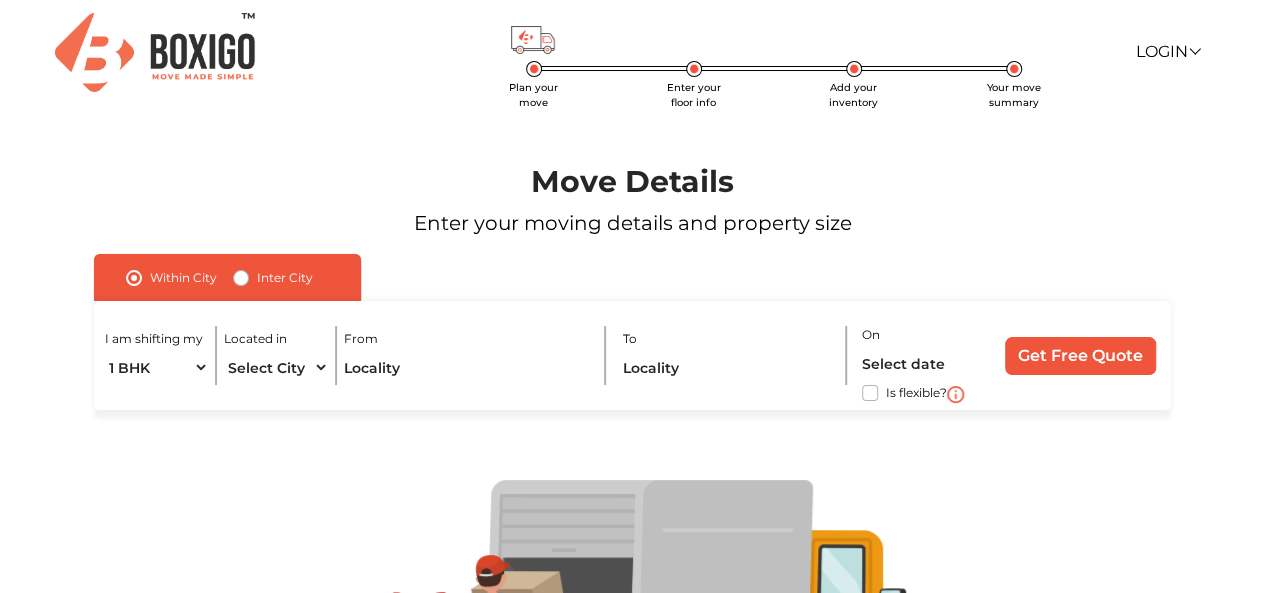 click on "Inter City" at bounding box center (285, 278) 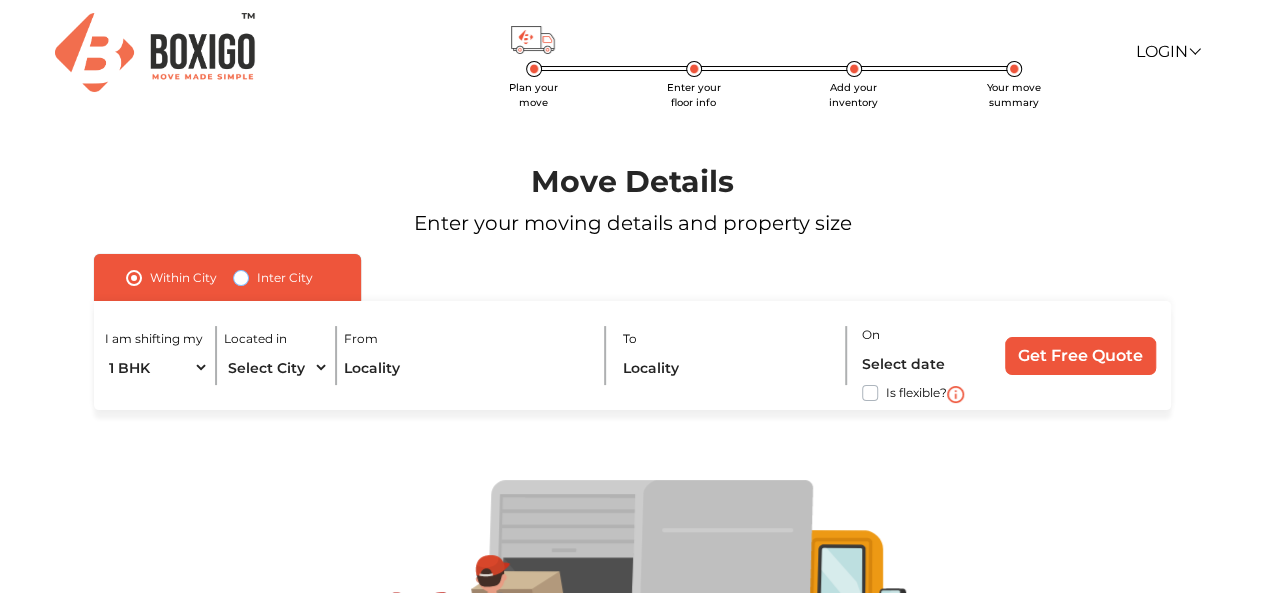 click on "Inter City" at bounding box center [241, 276] 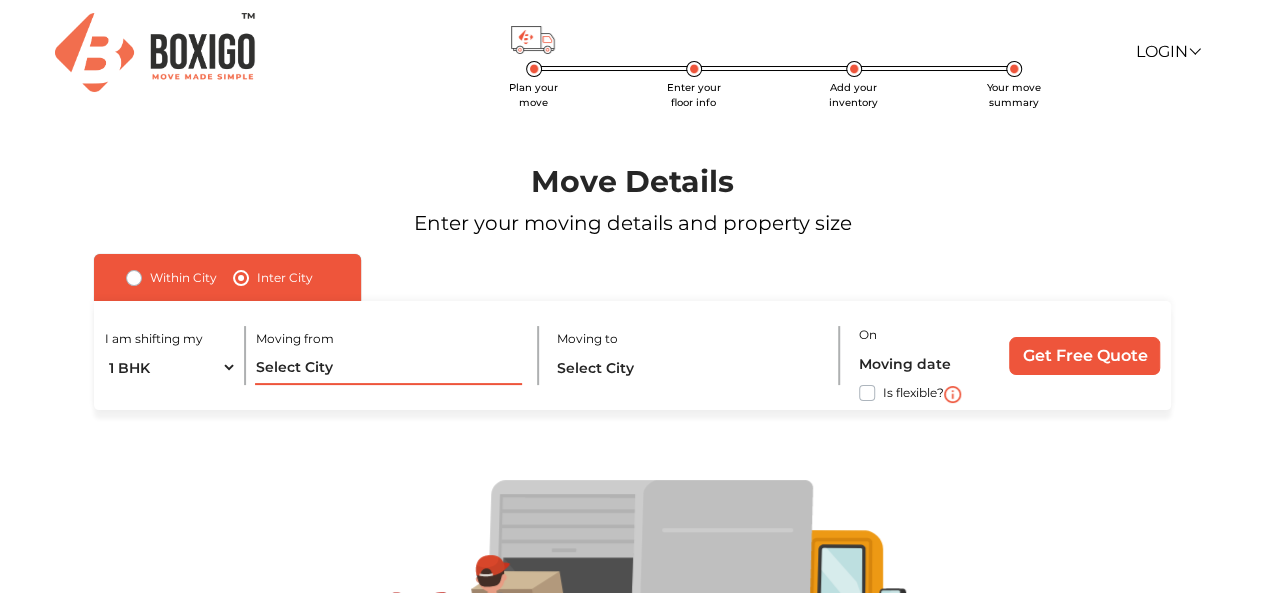 click at bounding box center (388, 367) 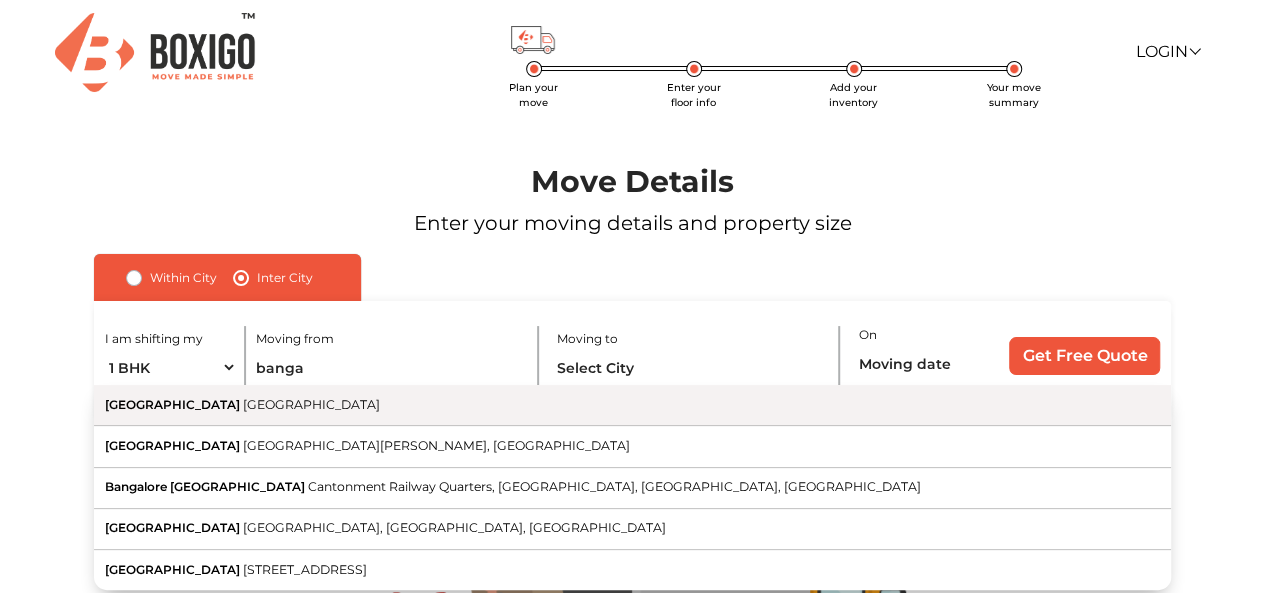 click on "[GEOGRAPHIC_DATA] [GEOGRAPHIC_DATA]" at bounding box center (632, 405) 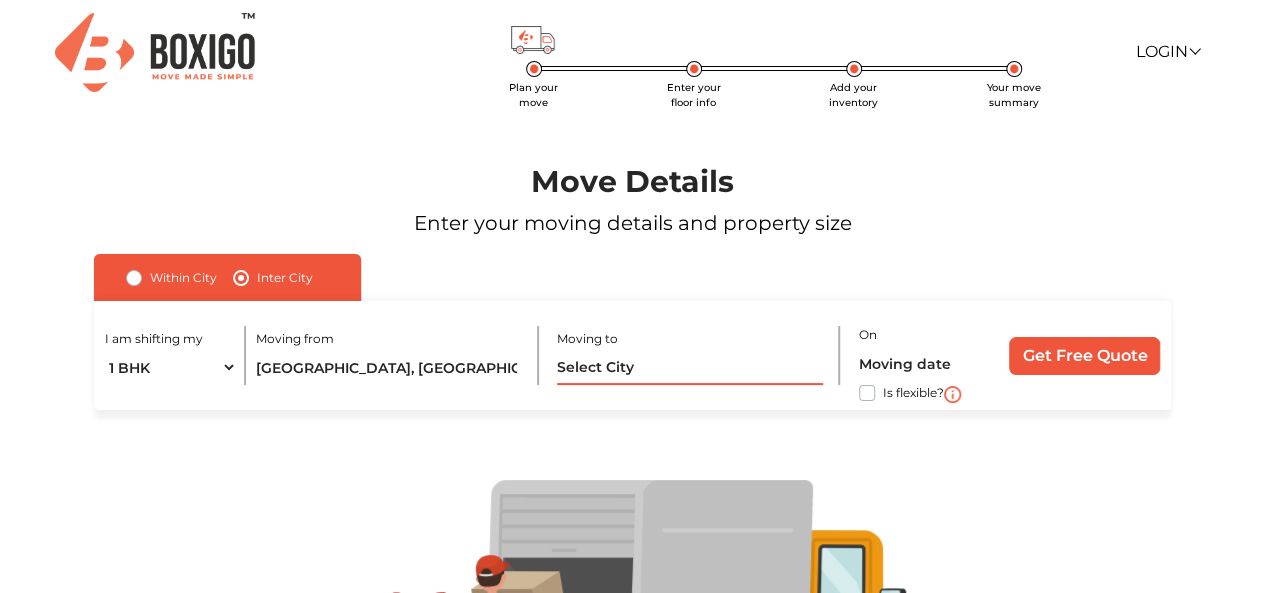 click at bounding box center (690, 367) 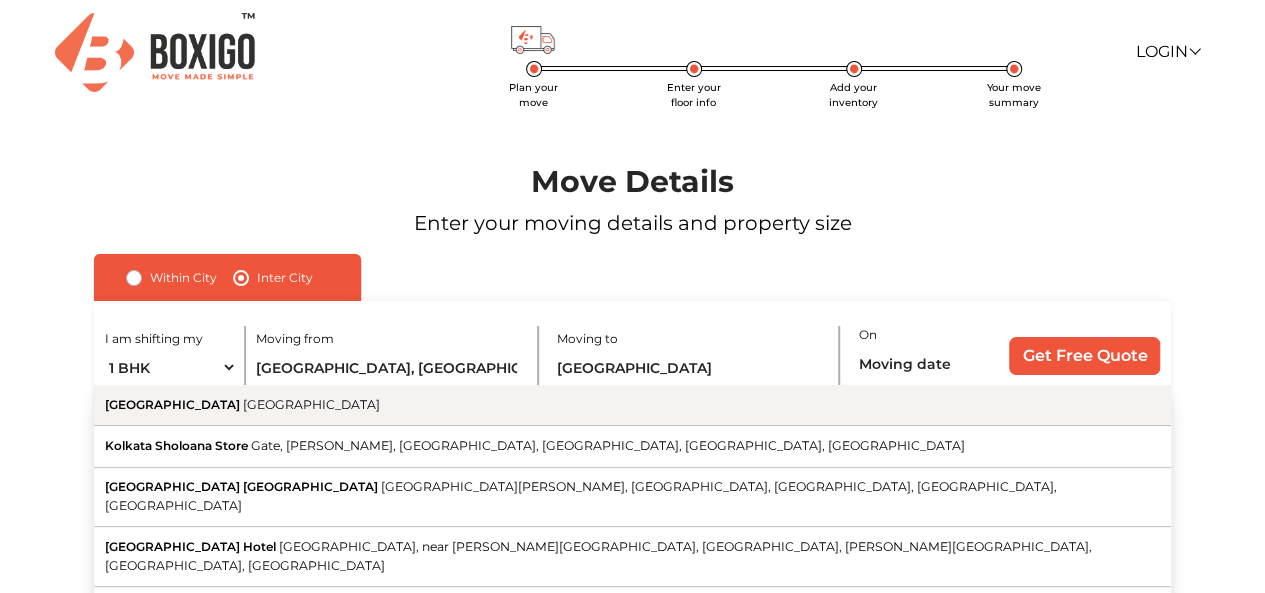 click on "[GEOGRAPHIC_DATA] [GEOGRAPHIC_DATA]" at bounding box center [632, 405] 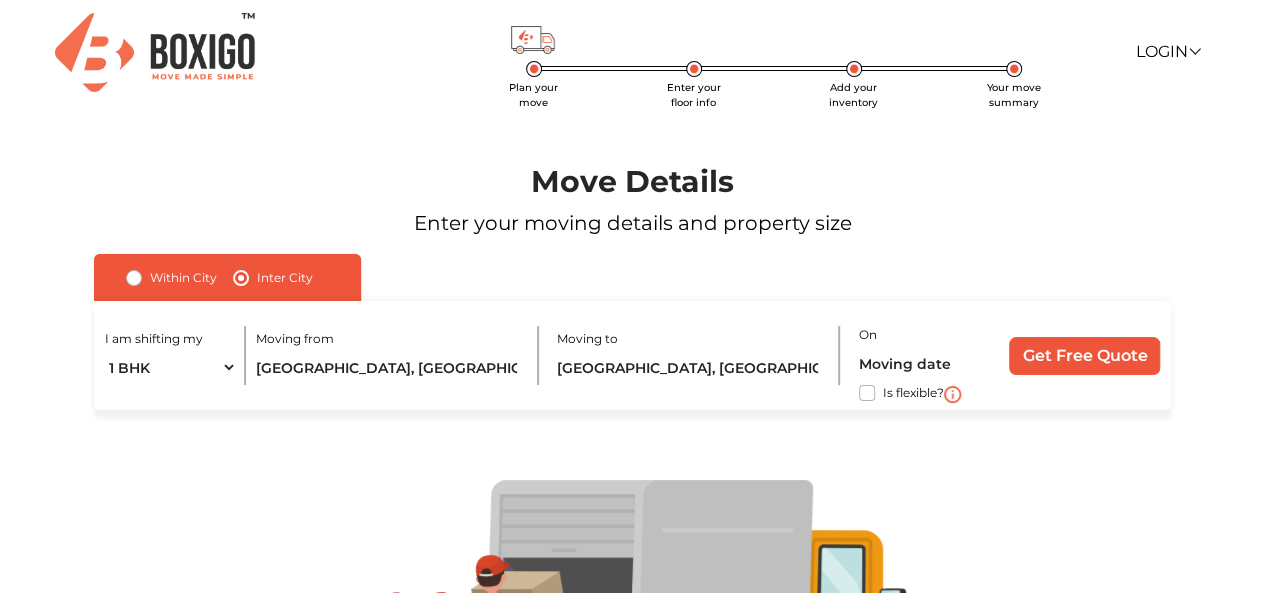 click on "Is flexible?" at bounding box center [913, 391] 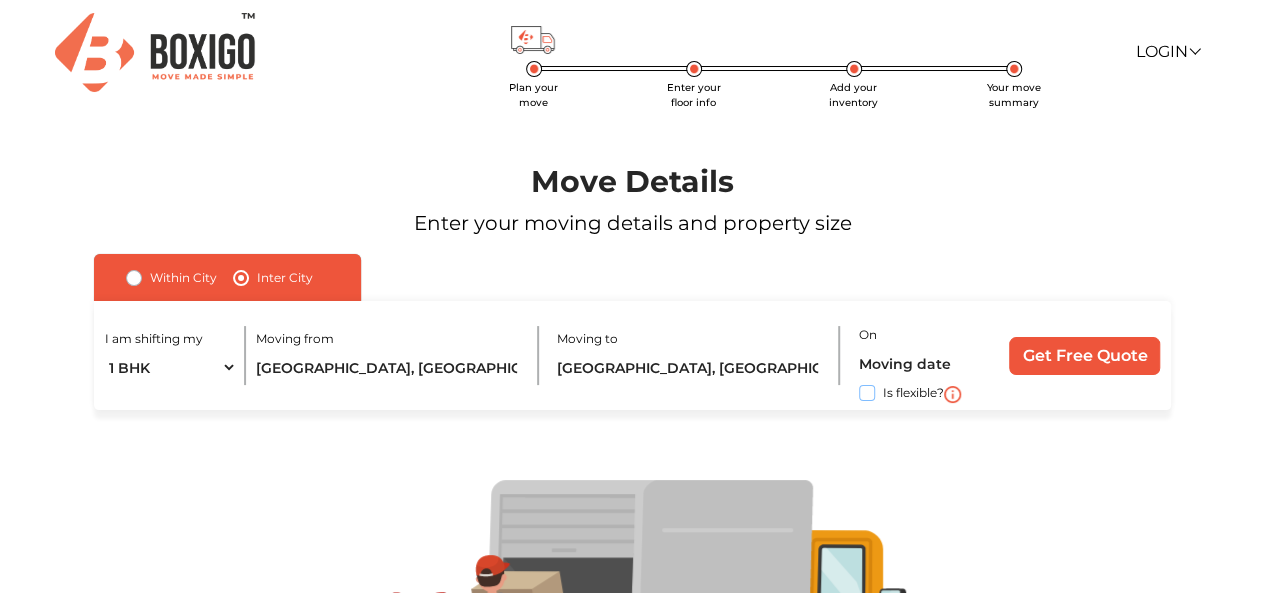 click on "Is flexible?" at bounding box center (102, 391) 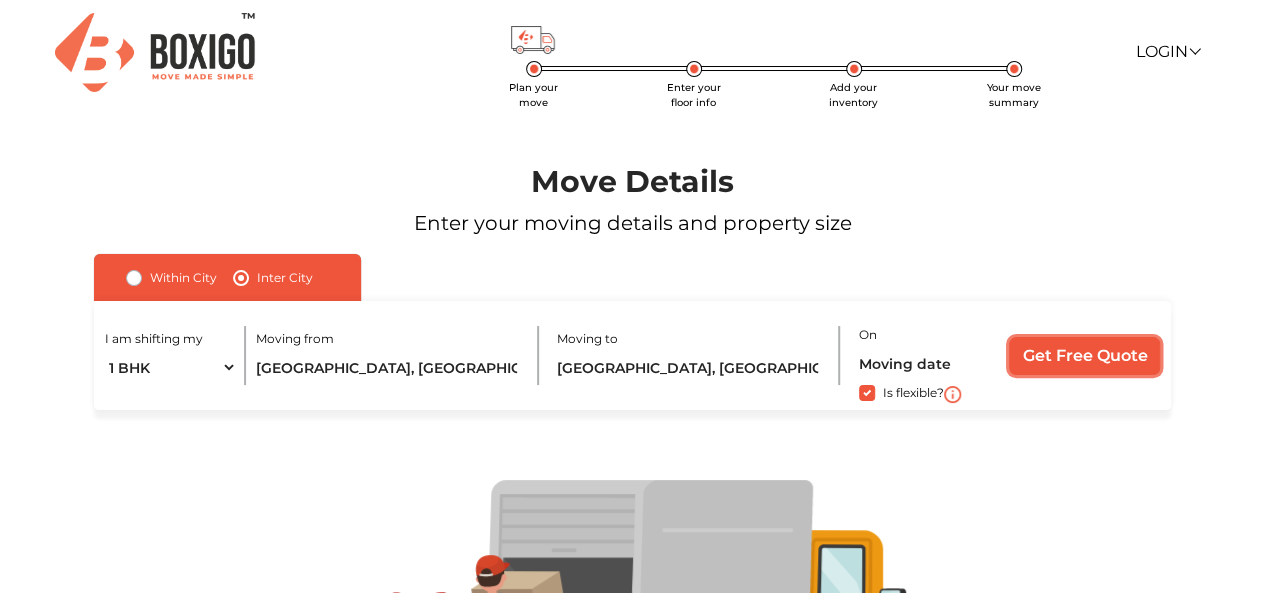 click on "Get Free Quote" at bounding box center (1084, 356) 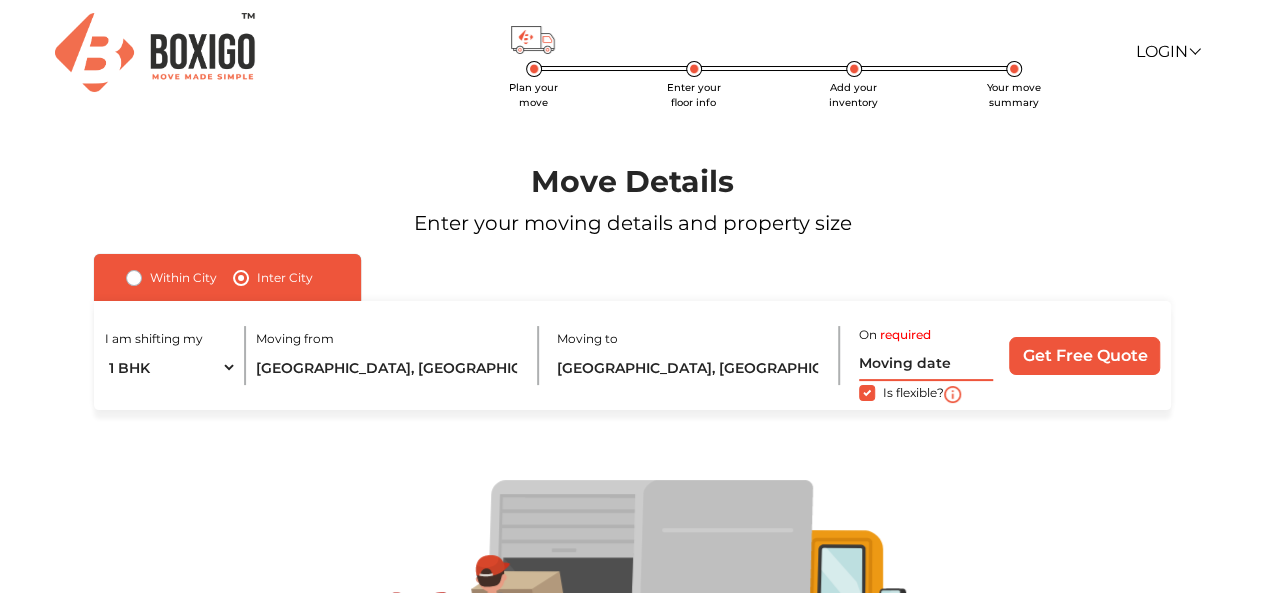 click at bounding box center [926, 363] 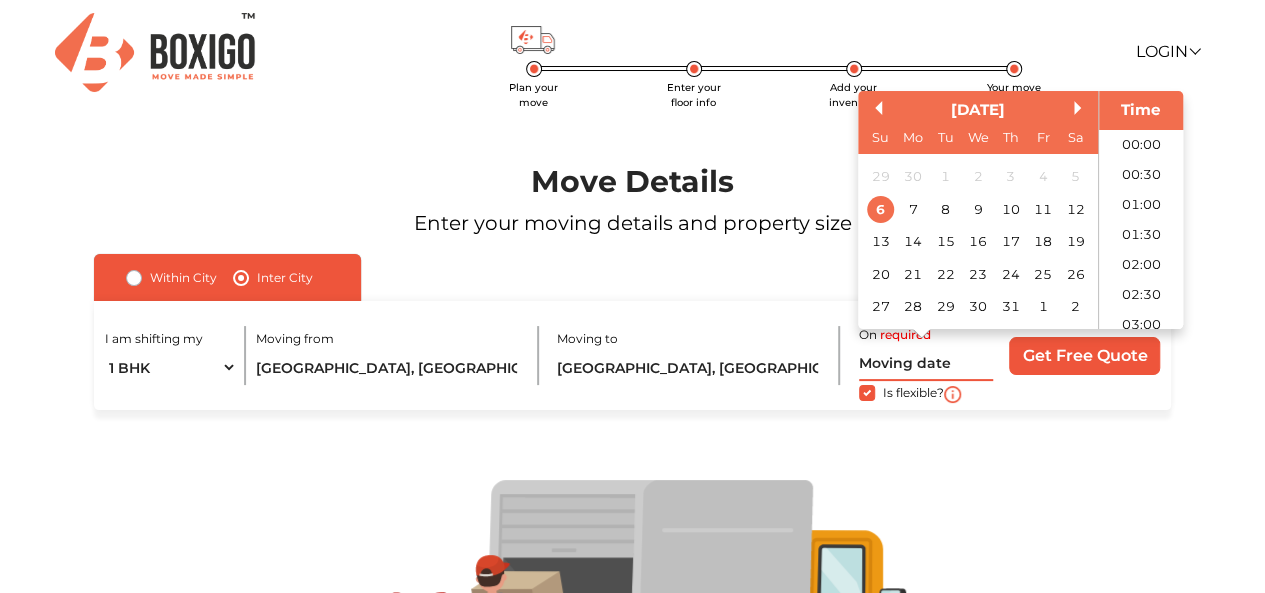 scroll, scrollTop: 1231, scrollLeft: 0, axis: vertical 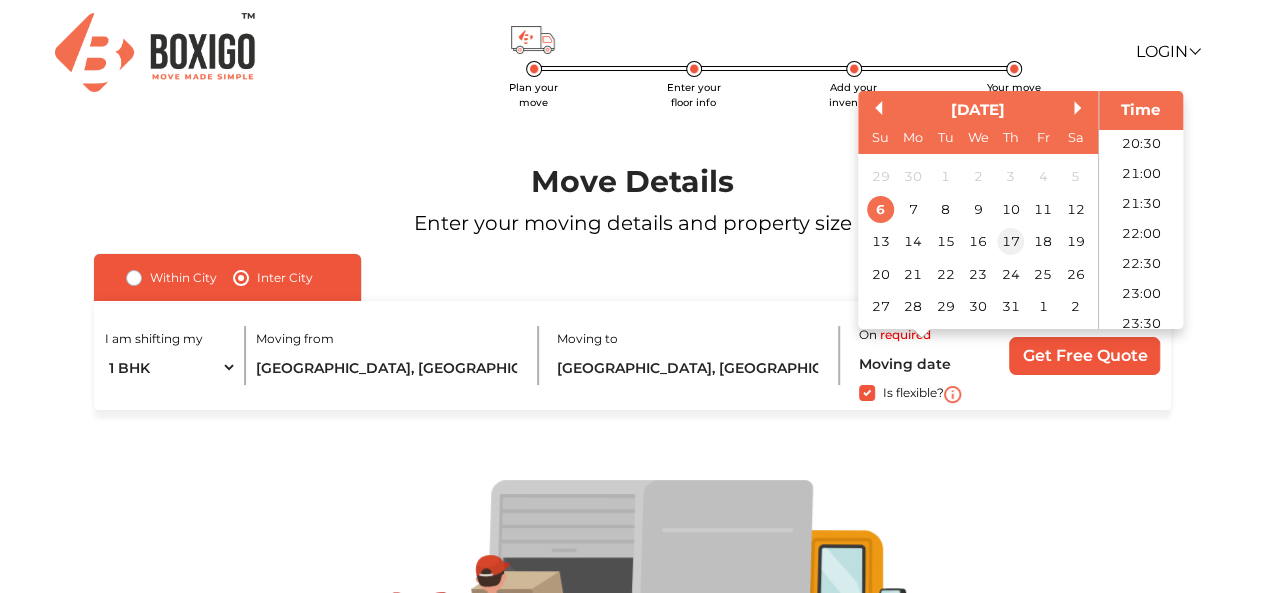 click on "17" at bounding box center [1010, 242] 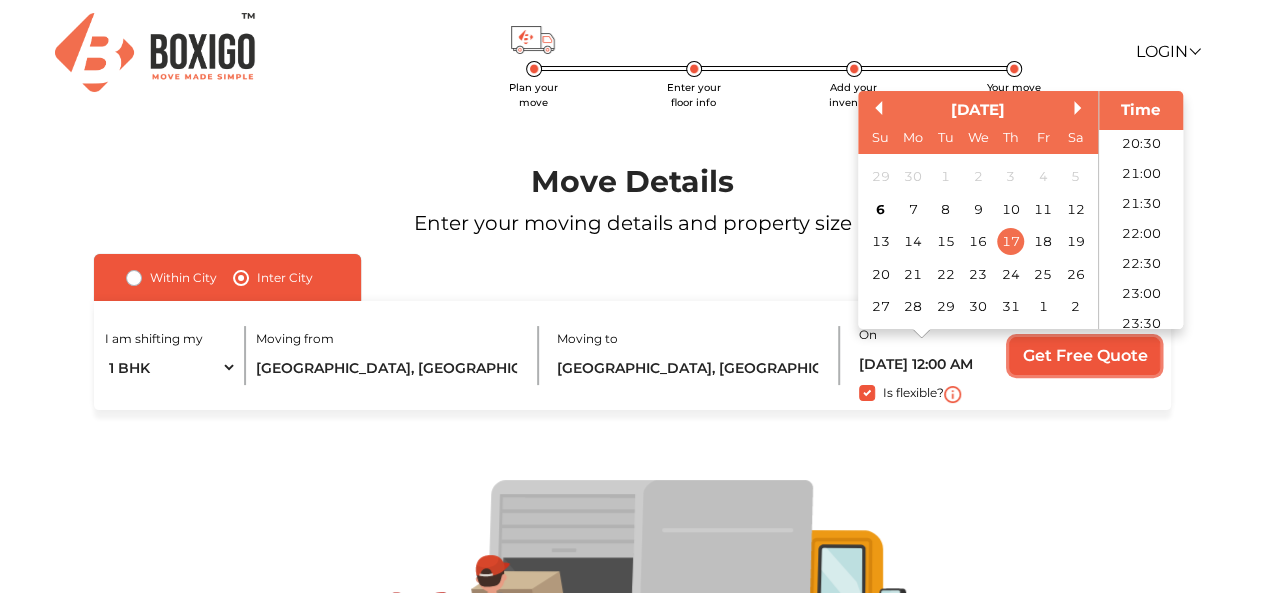 click on "Get Free Quote" at bounding box center (1084, 356) 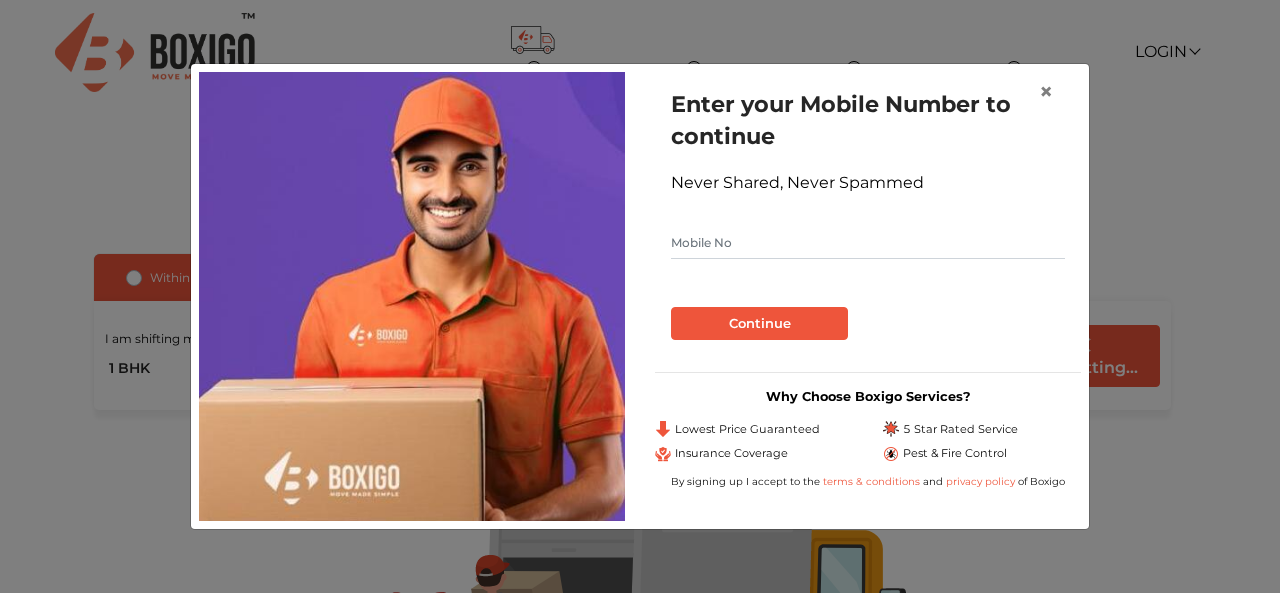 click at bounding box center (868, 243) 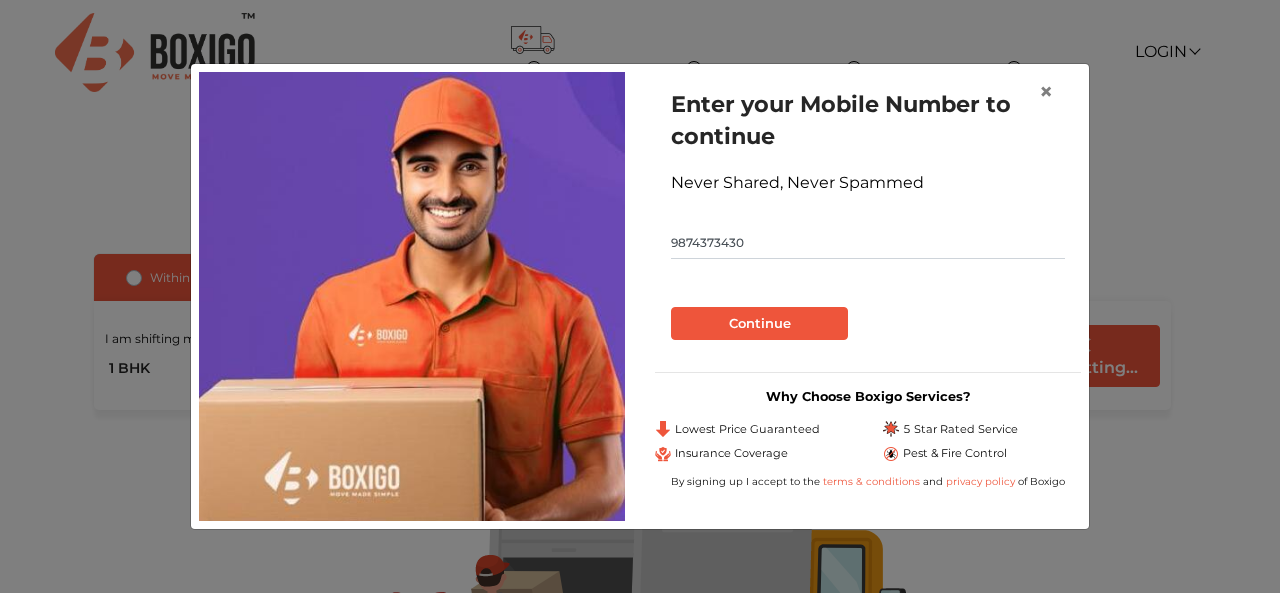 type on "9874373430" 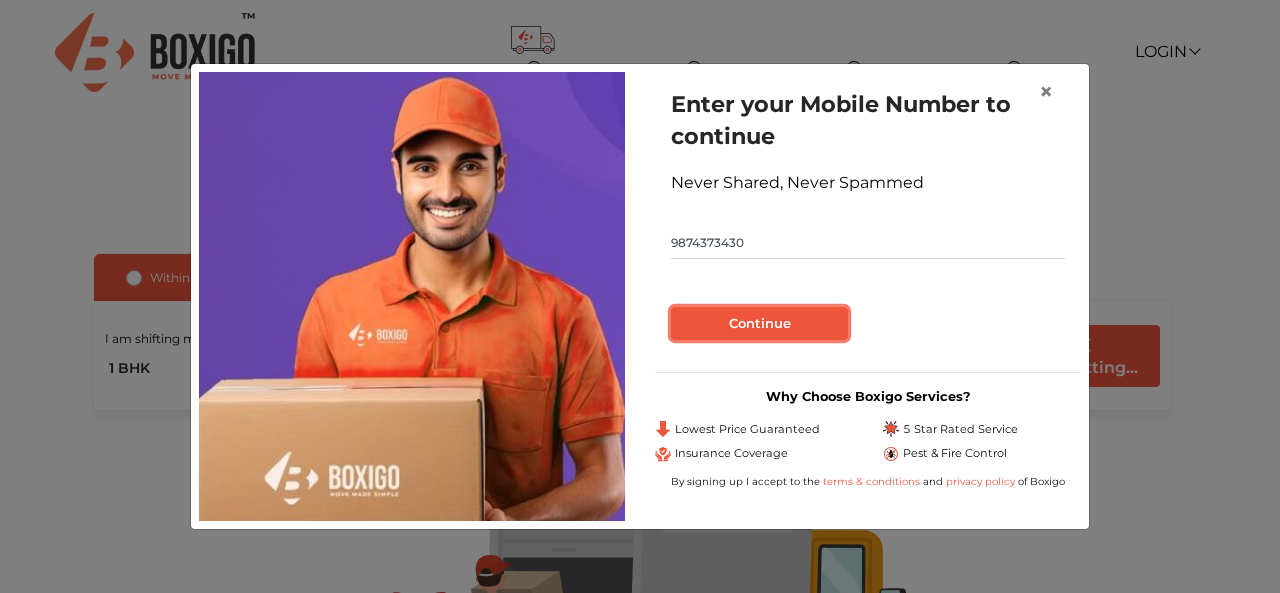 click on "Continue" at bounding box center (759, 324) 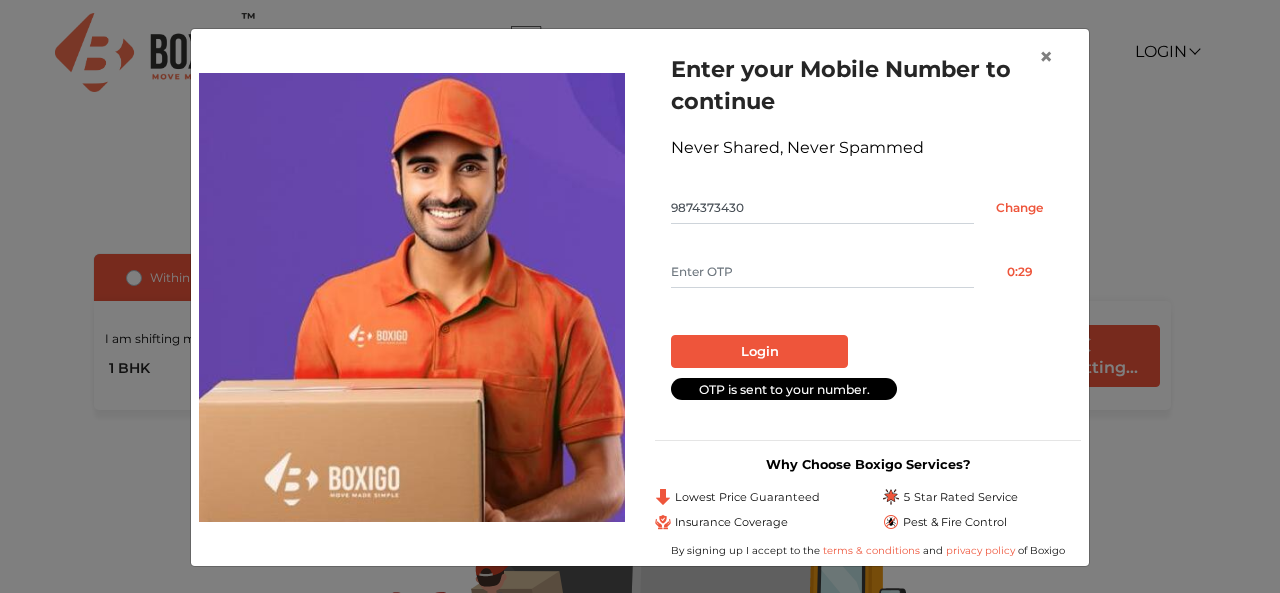 click at bounding box center (822, 272) 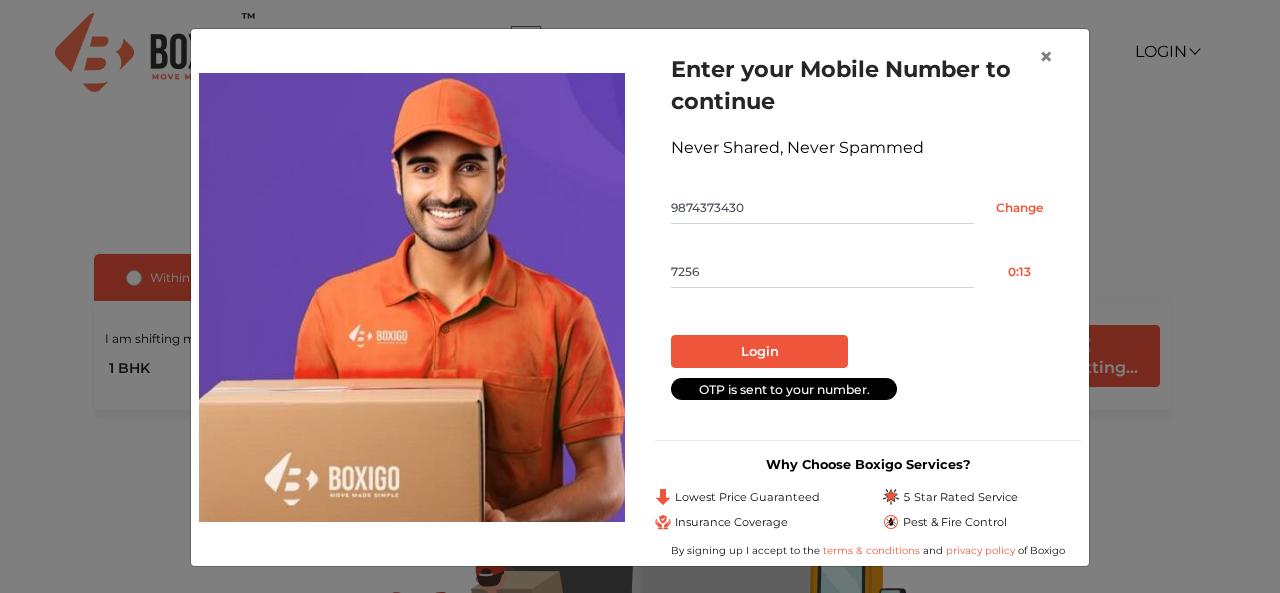 type on "7256" 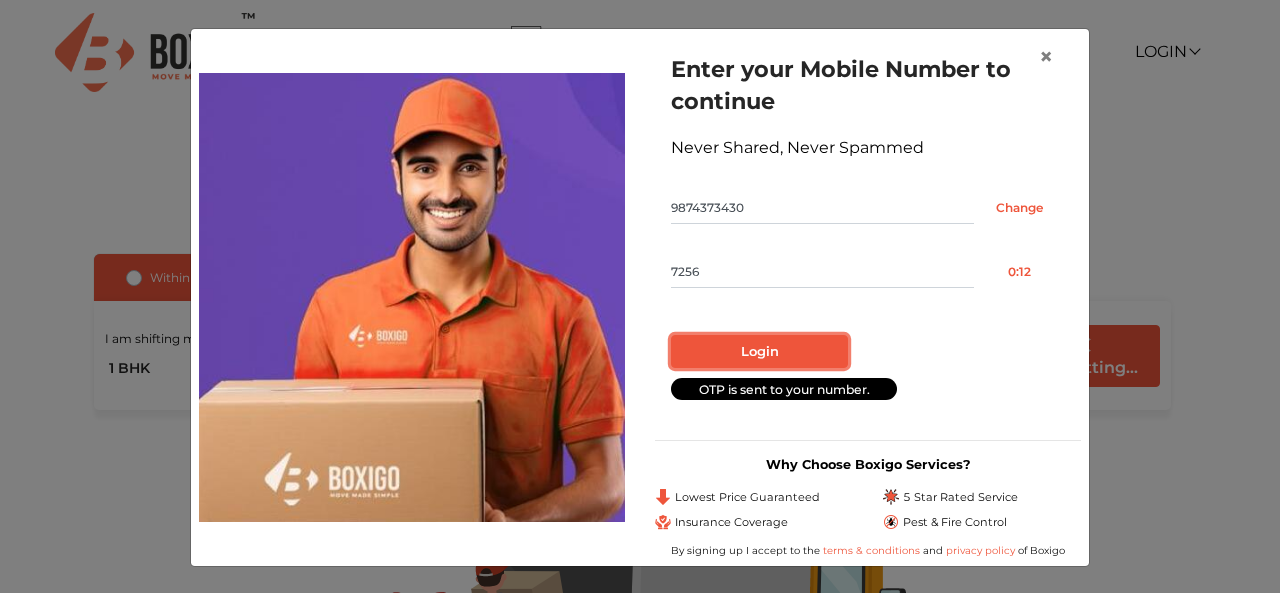 click on "Login" at bounding box center (759, 352) 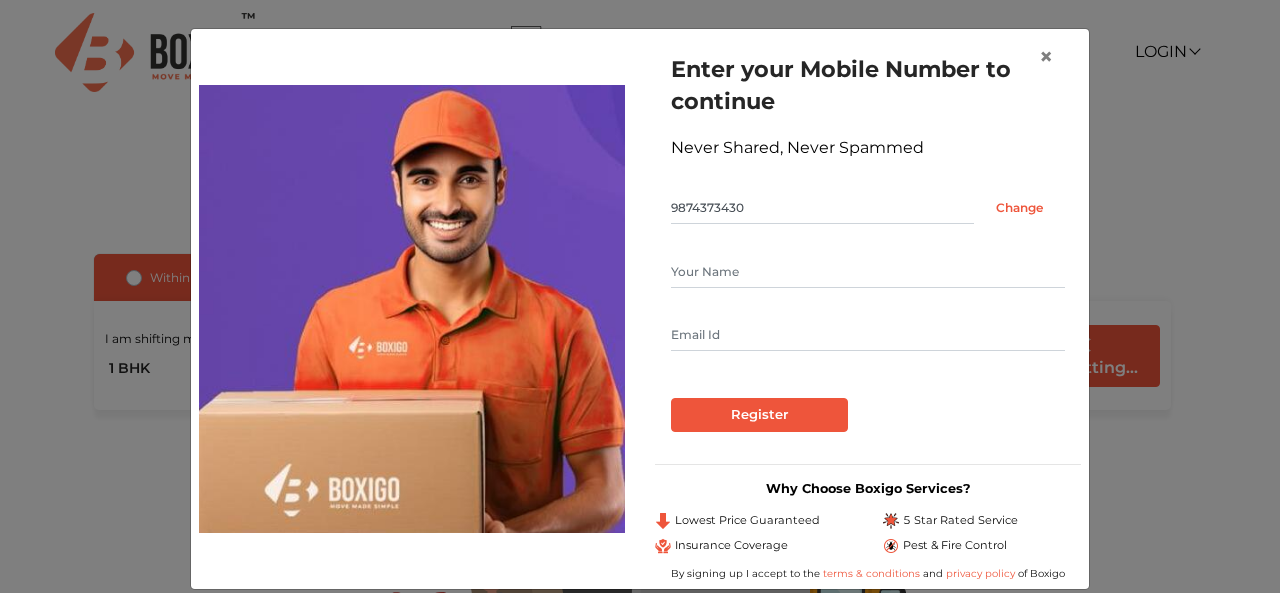 click at bounding box center [868, 272] 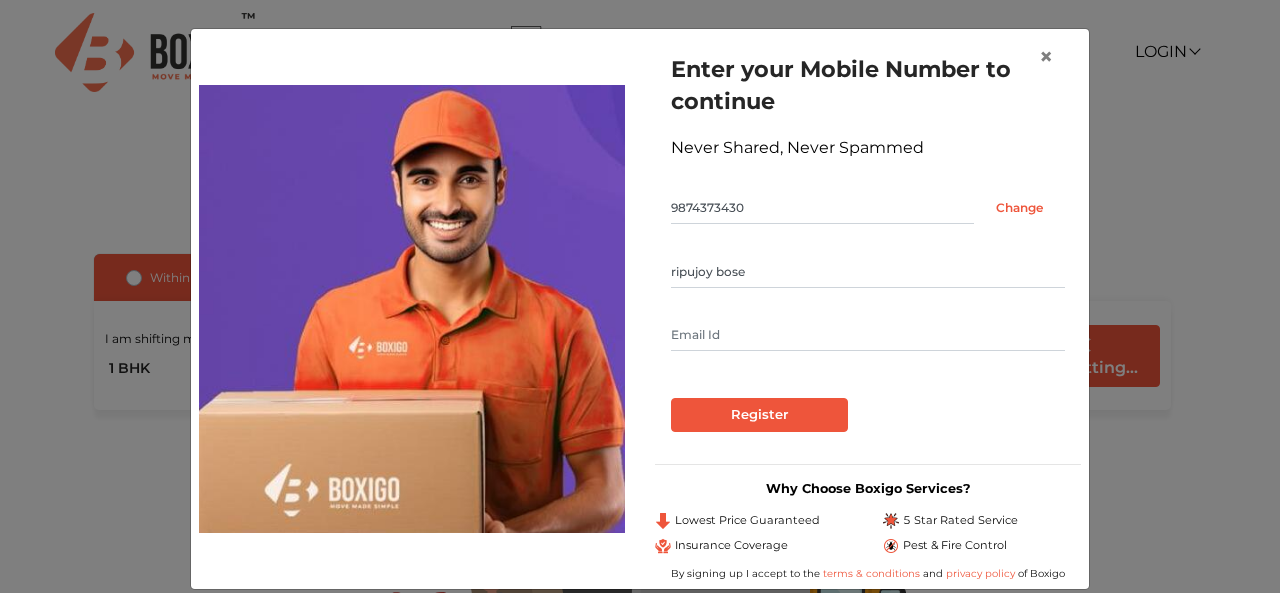 type on "ripujoy bose" 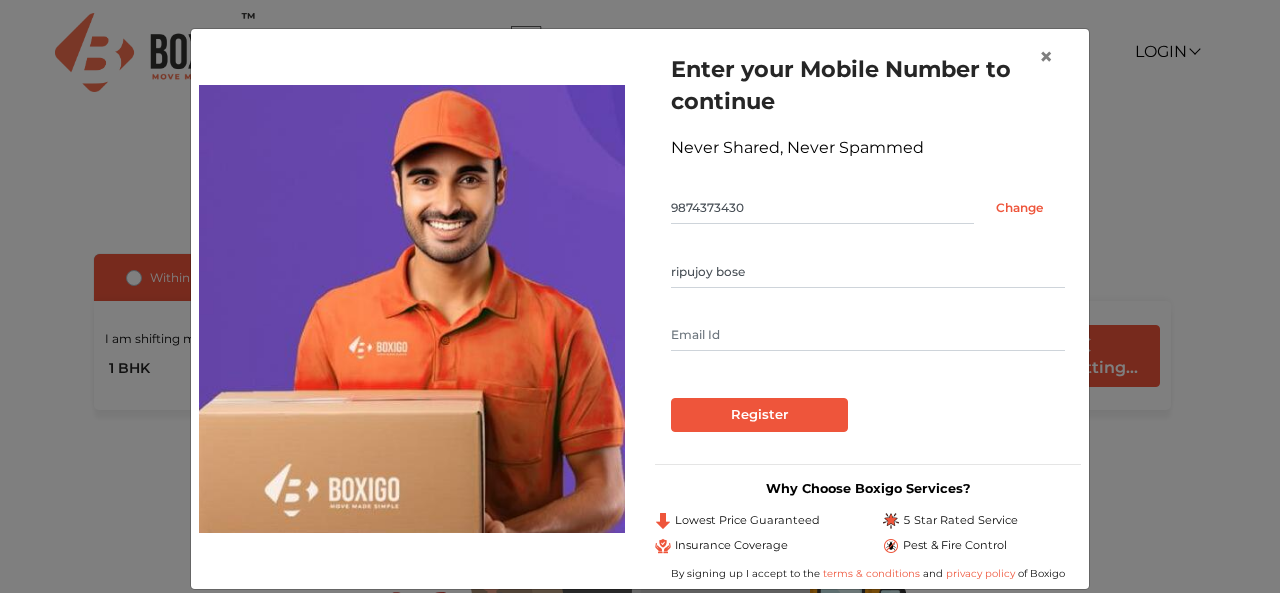 click at bounding box center [868, 335] 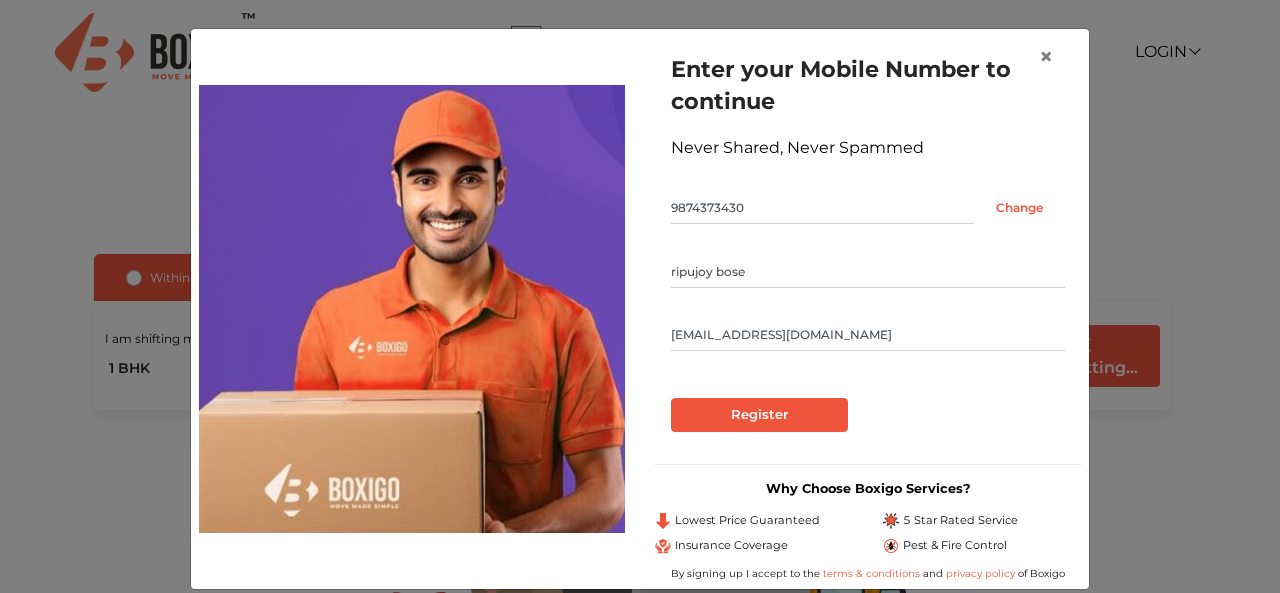 type on "[EMAIL_ADDRESS][DOMAIN_NAME]" 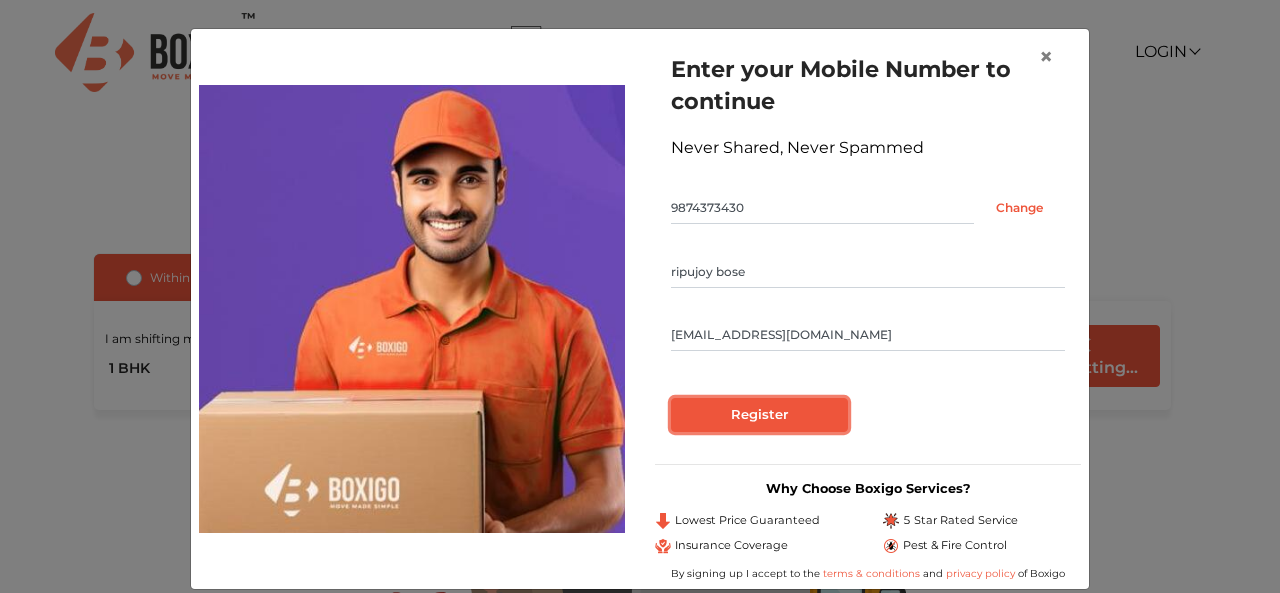 drag, startPoint x: 749, startPoint y: 426, endPoint x: 766, endPoint y: 413, distance: 21.400934 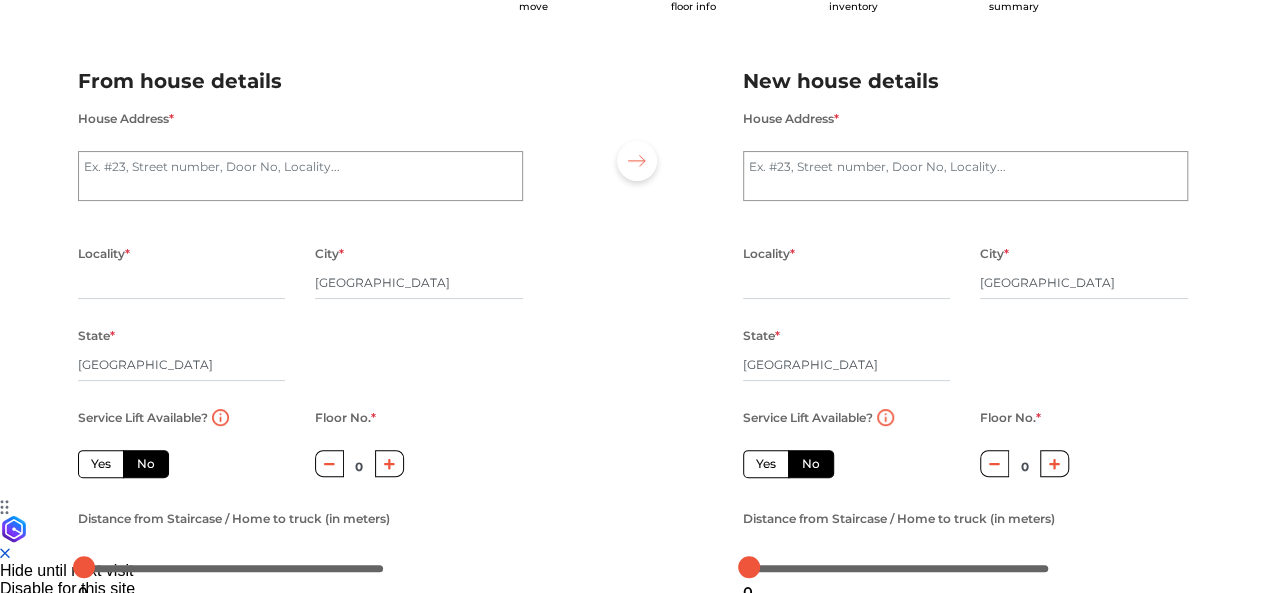 scroll, scrollTop: 52, scrollLeft: 0, axis: vertical 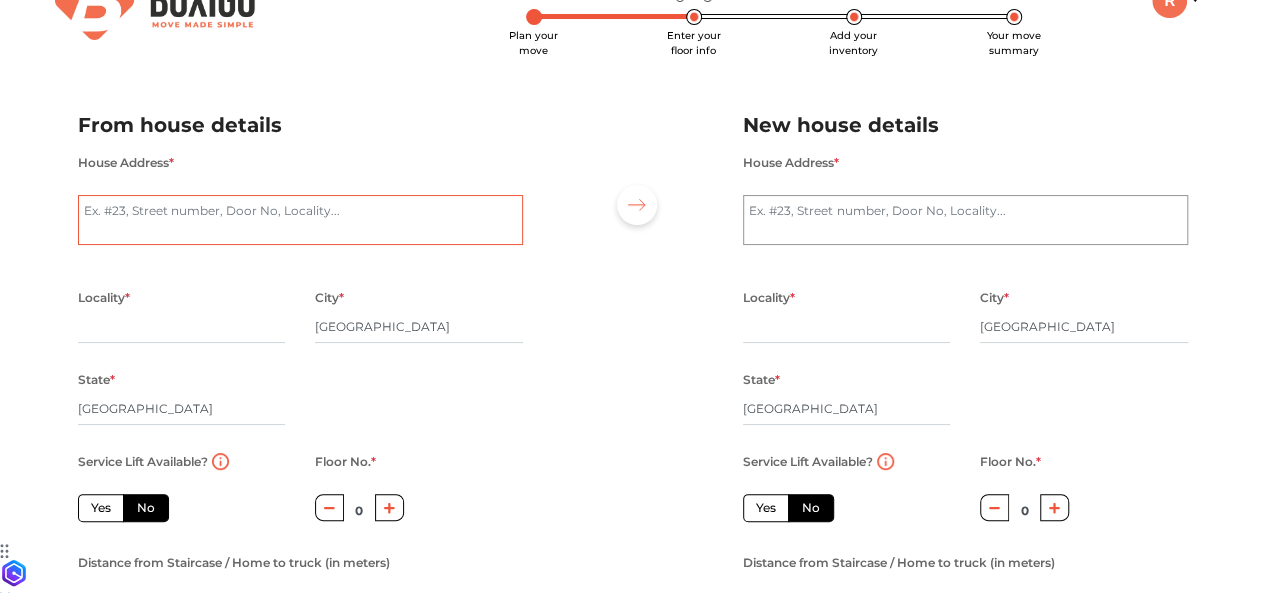 click on "House Address  *" at bounding box center (300, 220) 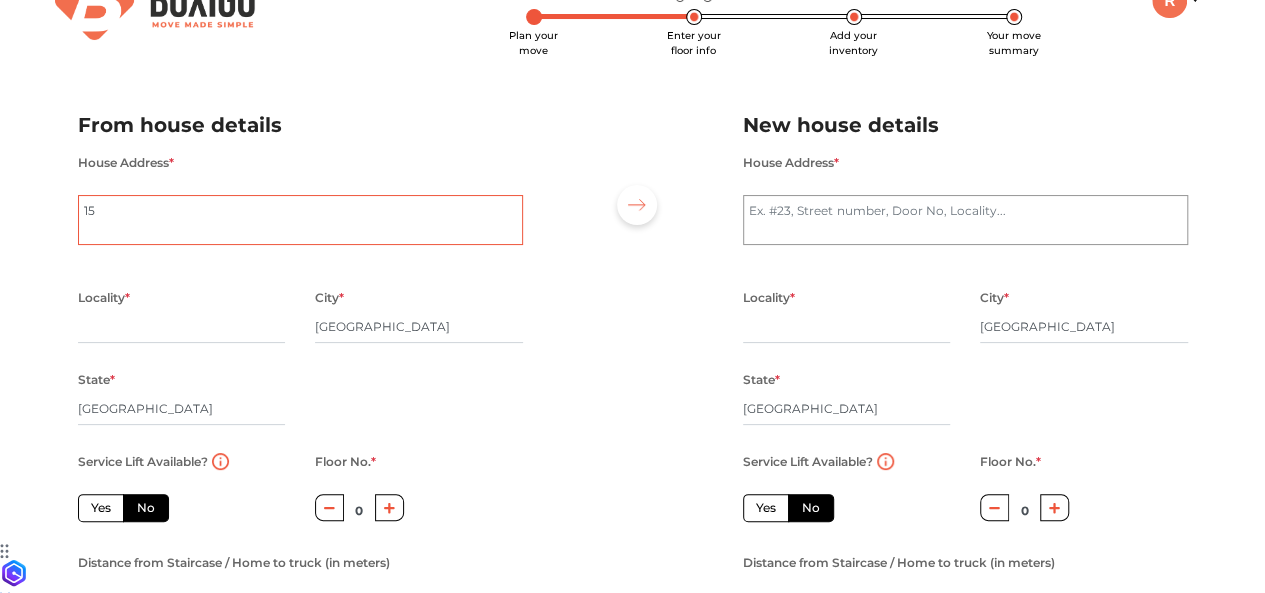 type on "1" 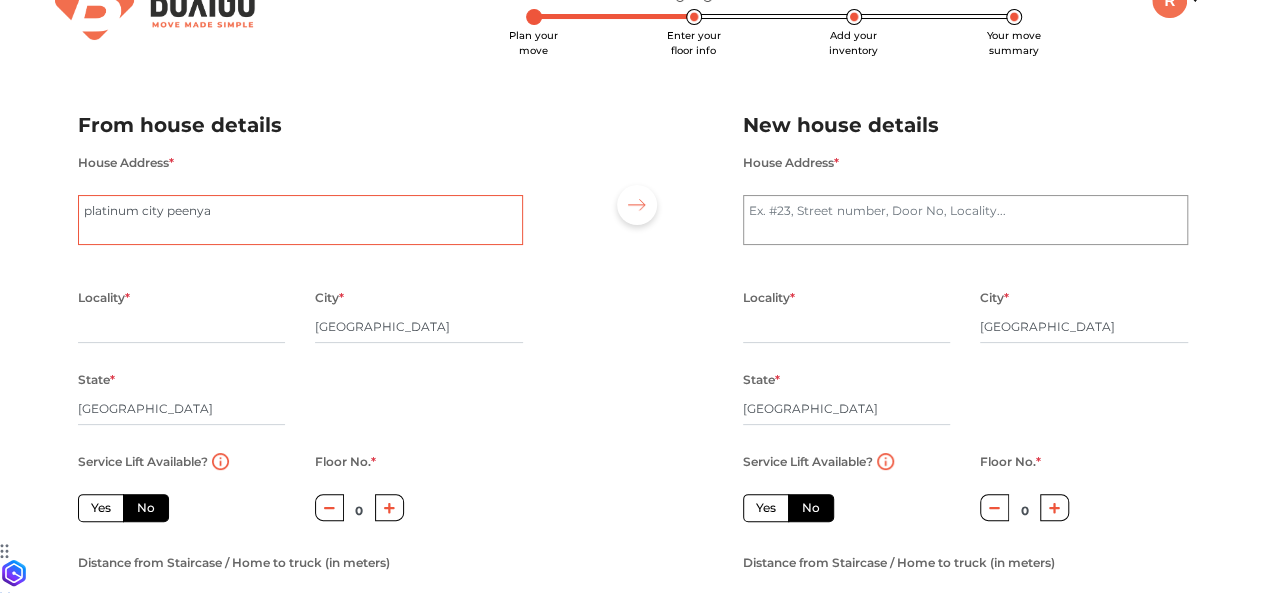 click on "platinum city peenya" at bounding box center (300, 220) 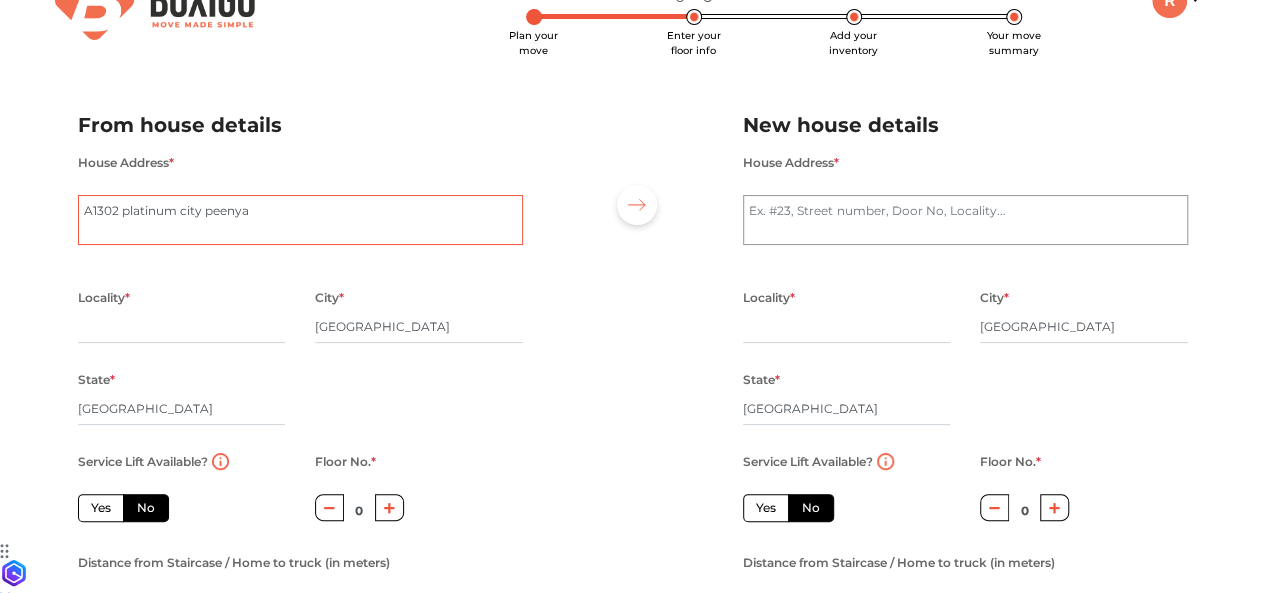 type on "A1302 platinum city peenya" 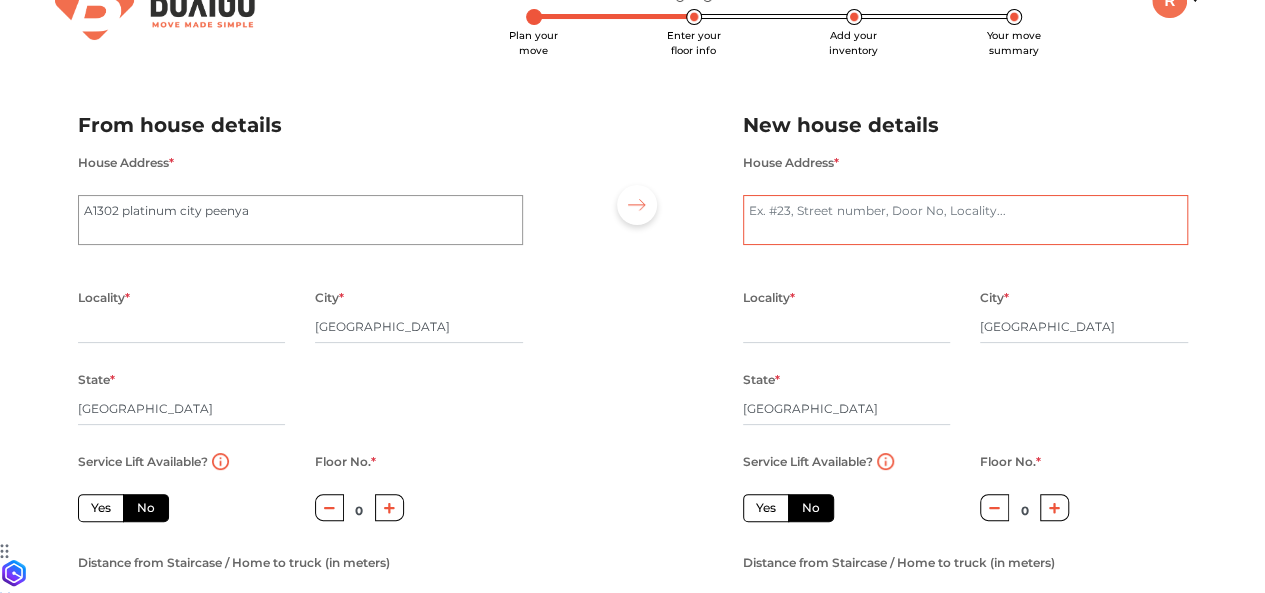 click on "House Address  *" at bounding box center [965, 220] 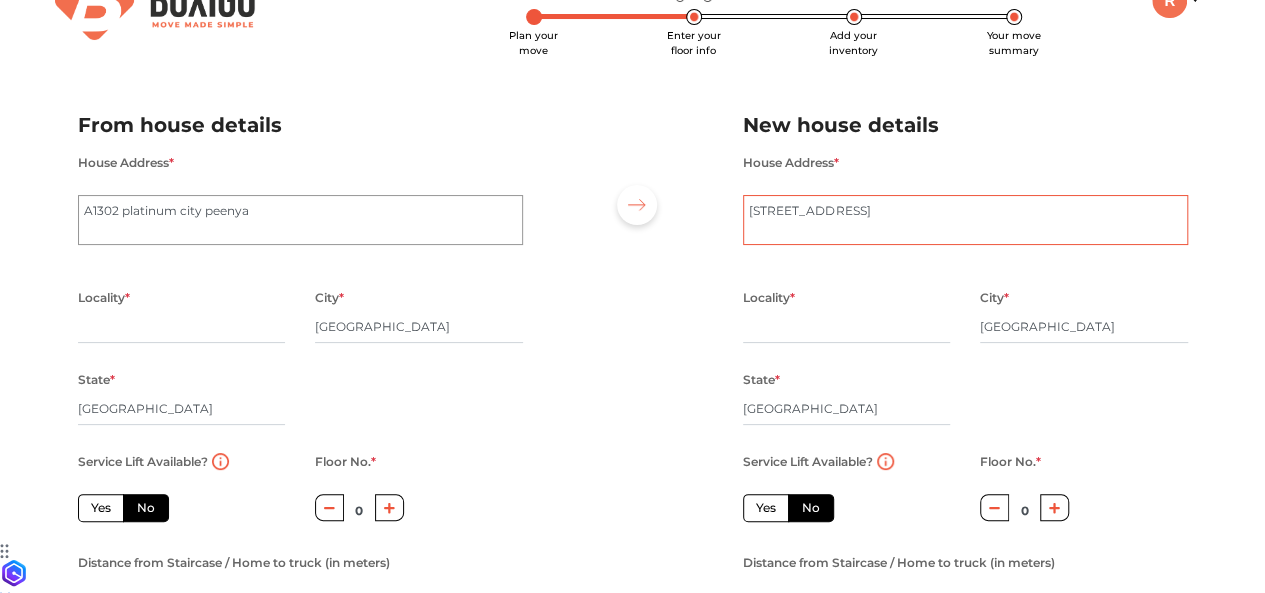 type on "[STREET_ADDRESS]" 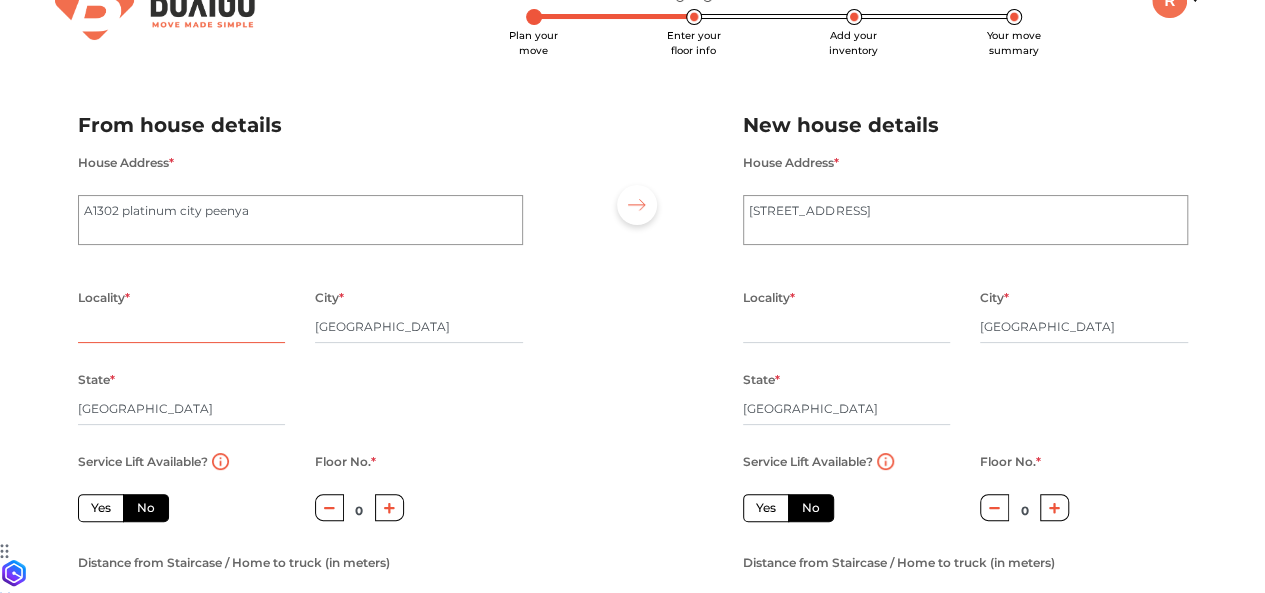 click at bounding box center (182, 327) 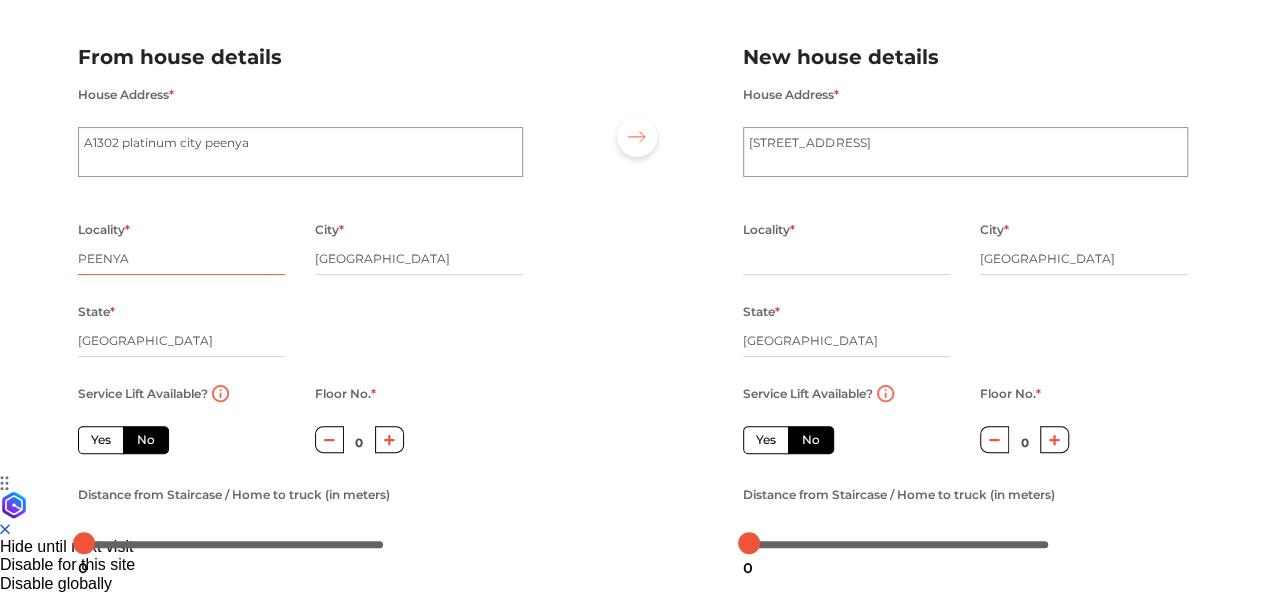 scroll, scrollTop: 152, scrollLeft: 0, axis: vertical 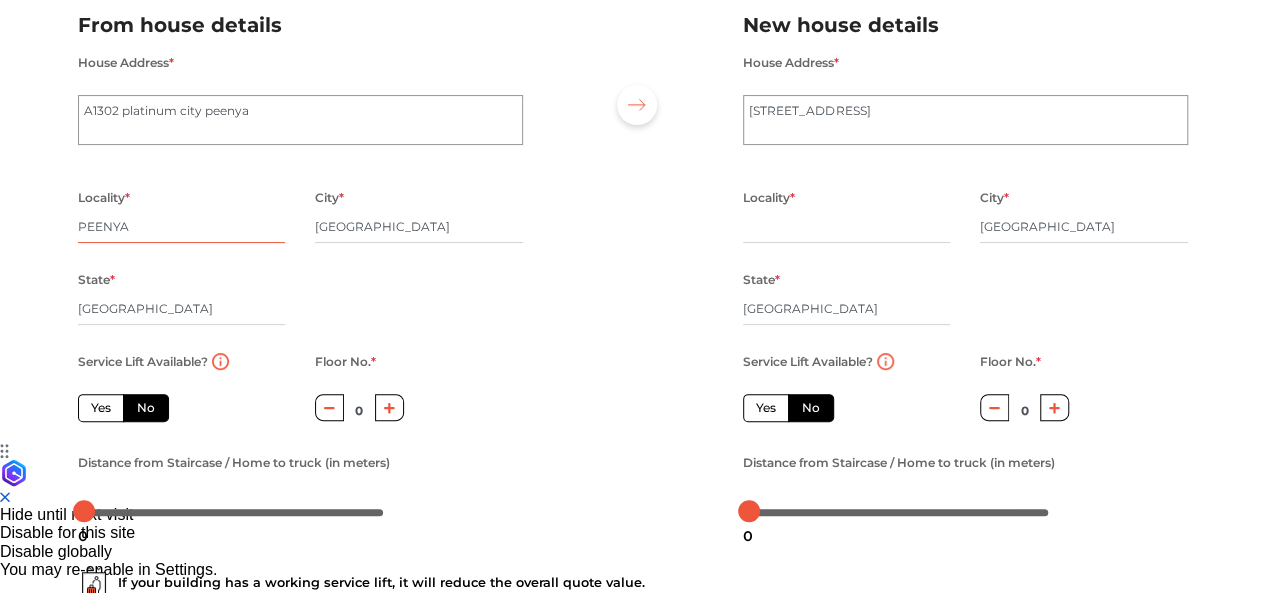 type on "PEENYA" 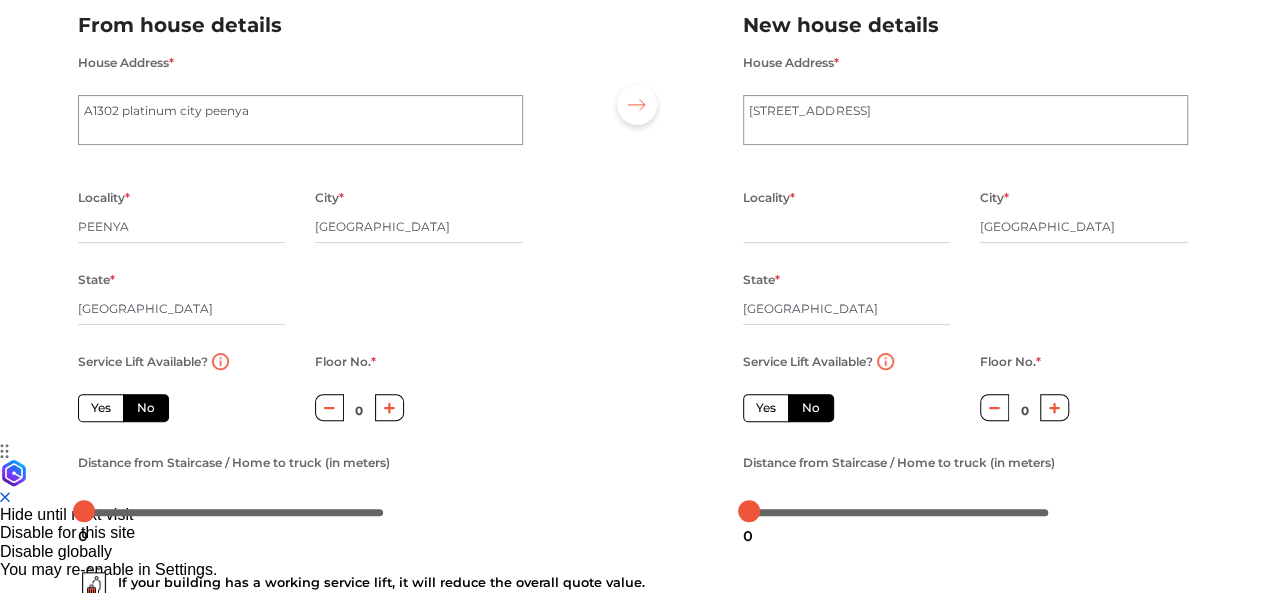 click on "Yes" at bounding box center (101, 408) 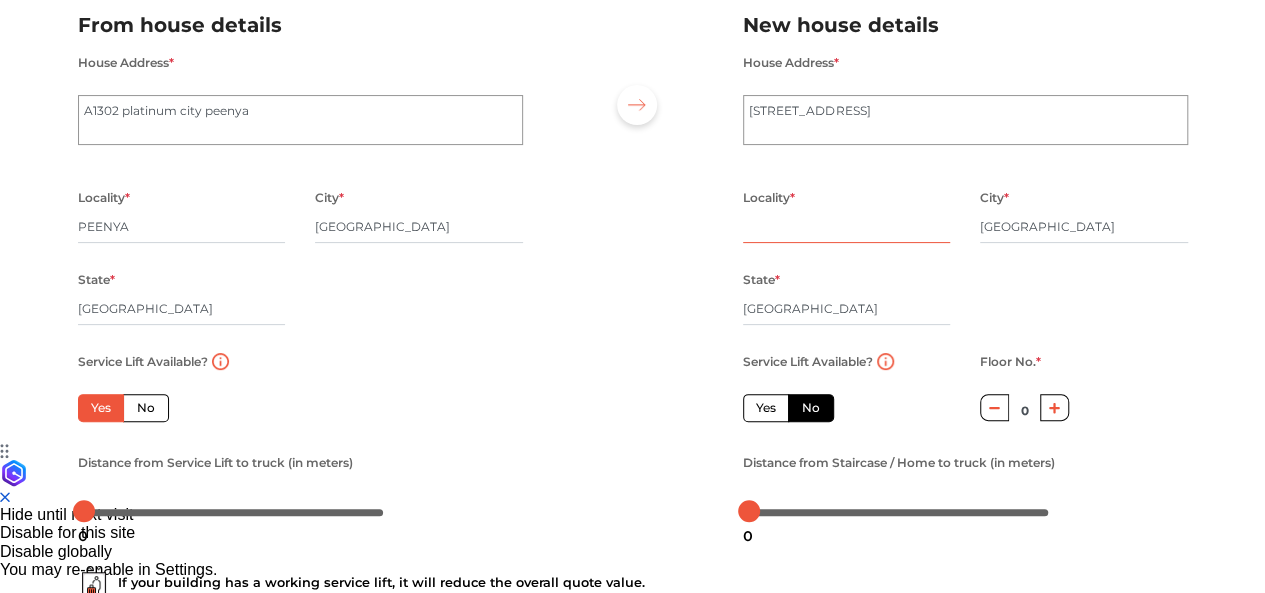 click at bounding box center [847, 227] 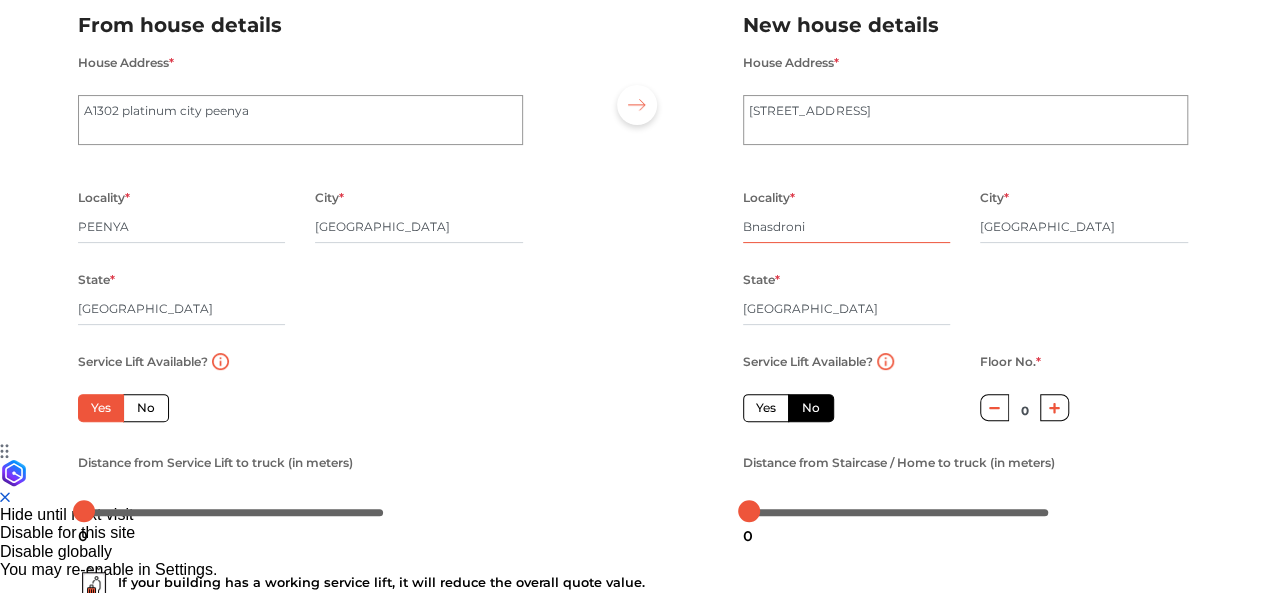 click on "Bnasdroni" at bounding box center (847, 227) 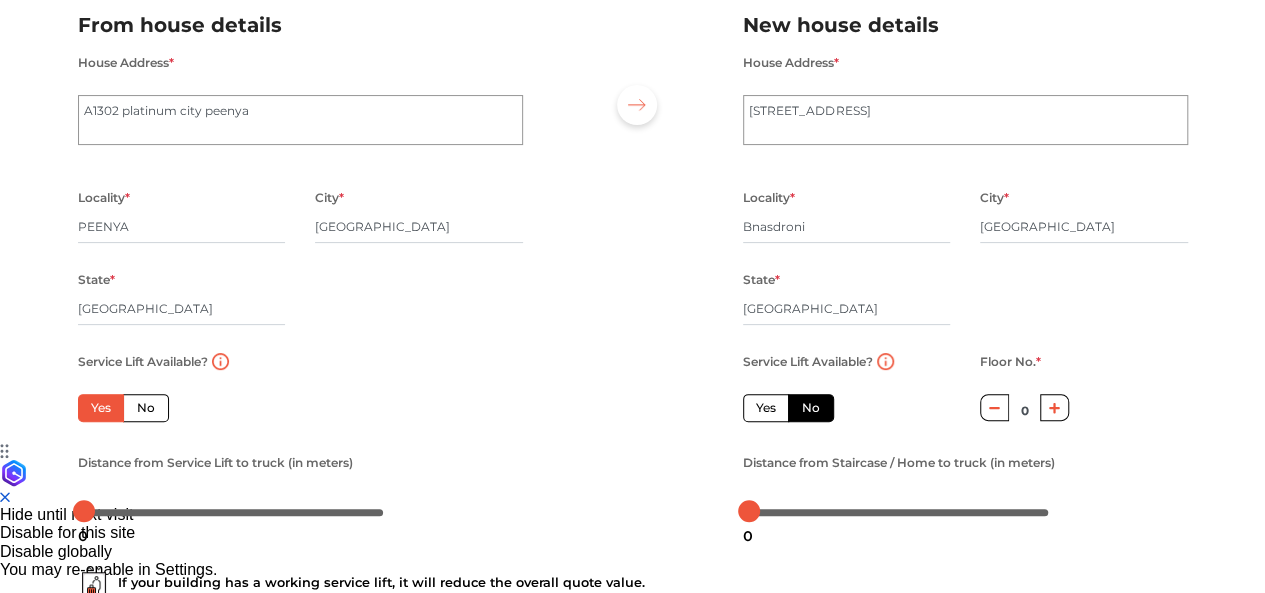click on "Yes" at bounding box center (766, 408) 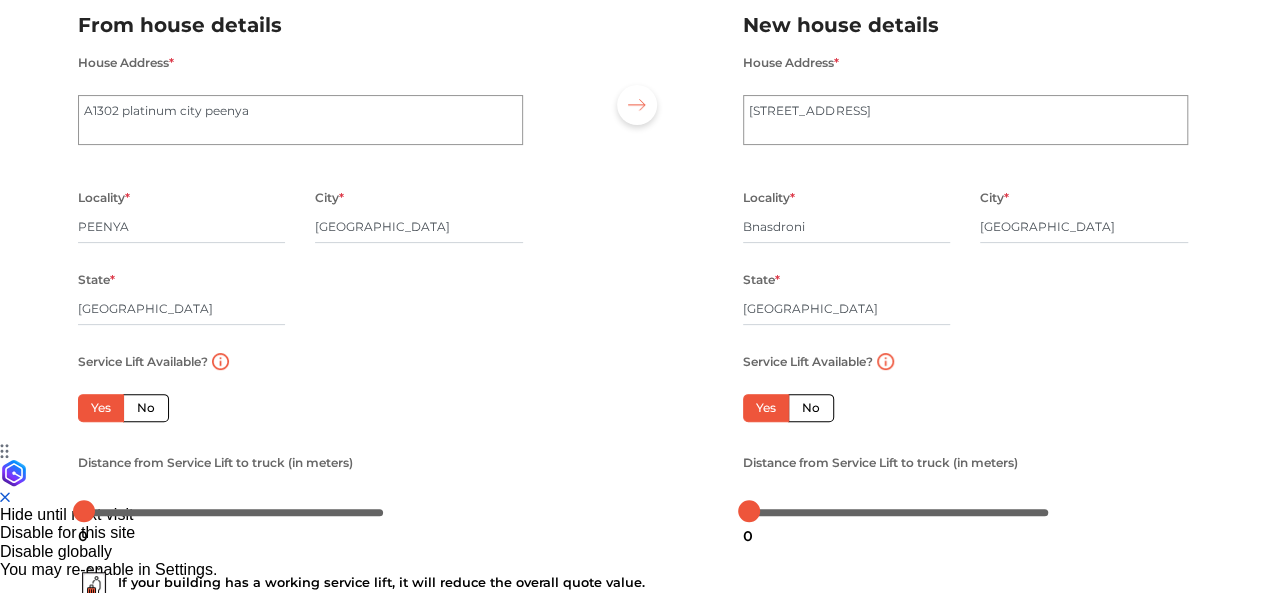 scroll, scrollTop: 352, scrollLeft: 0, axis: vertical 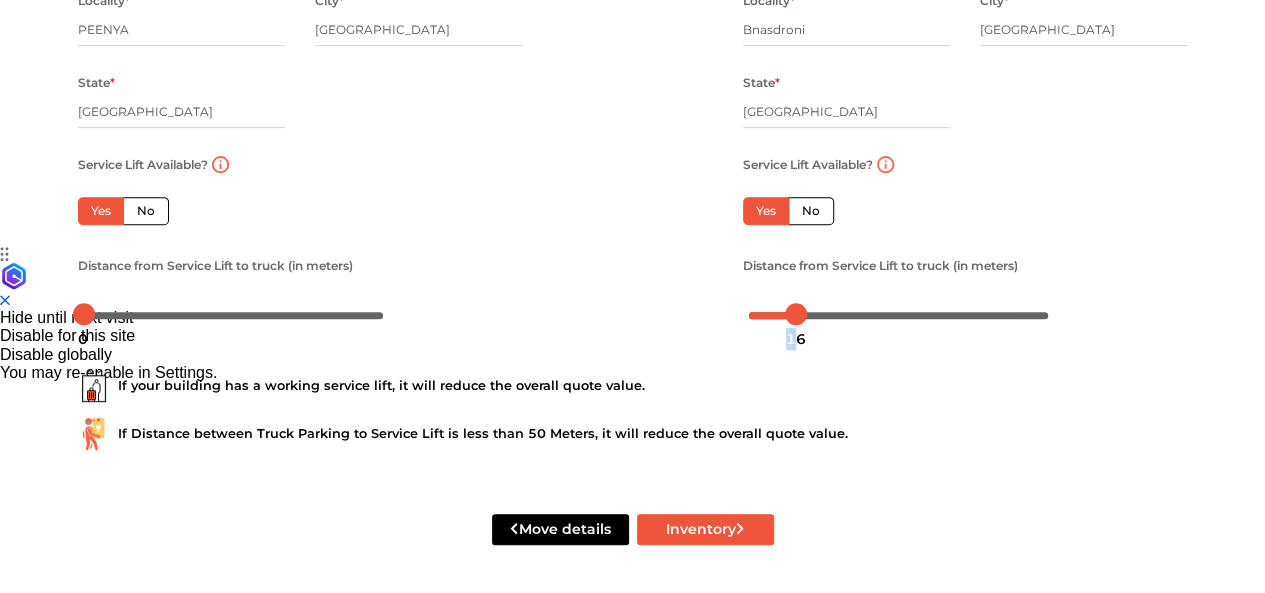drag, startPoint x: 748, startPoint y: 319, endPoint x: 797, endPoint y: 328, distance: 49.819675 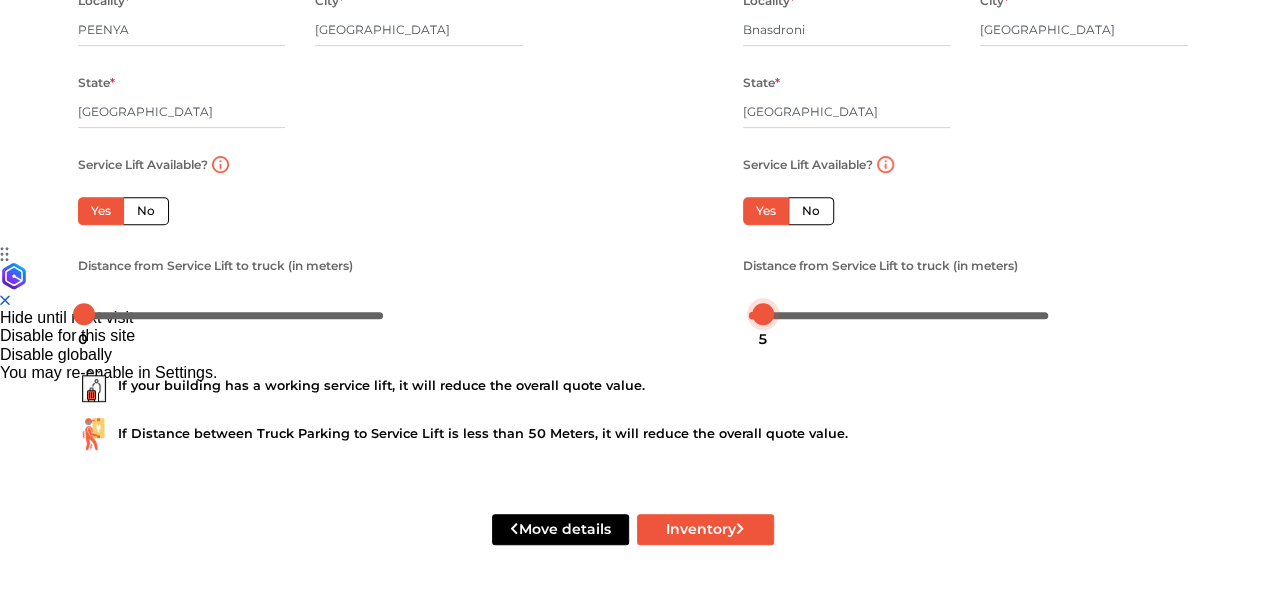 drag, startPoint x: 794, startPoint y: 315, endPoint x: 762, endPoint y: 333, distance: 36.71512 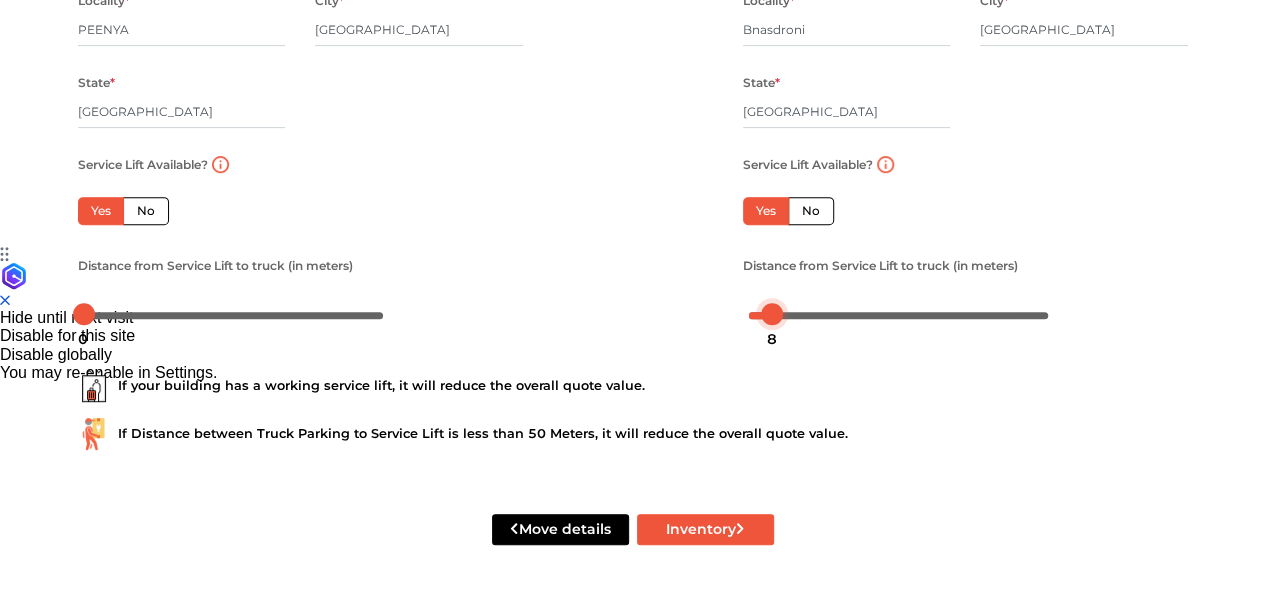 drag, startPoint x: 764, startPoint y: 313, endPoint x: 774, endPoint y: 317, distance: 10.770329 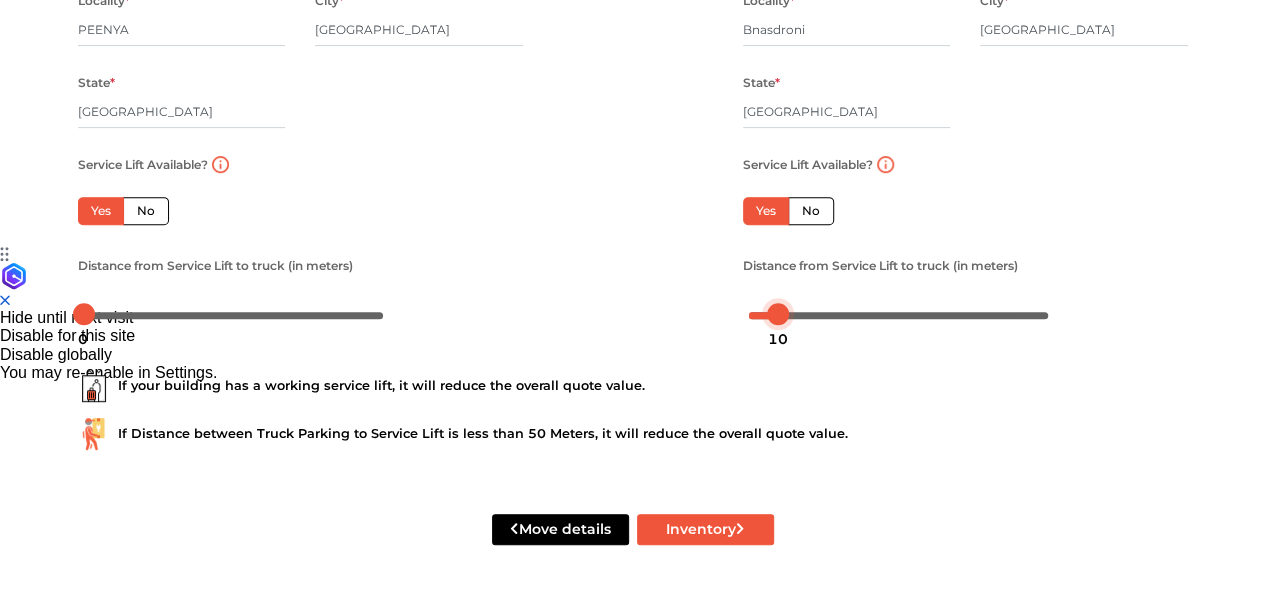 click on "10" at bounding box center (778, 339) 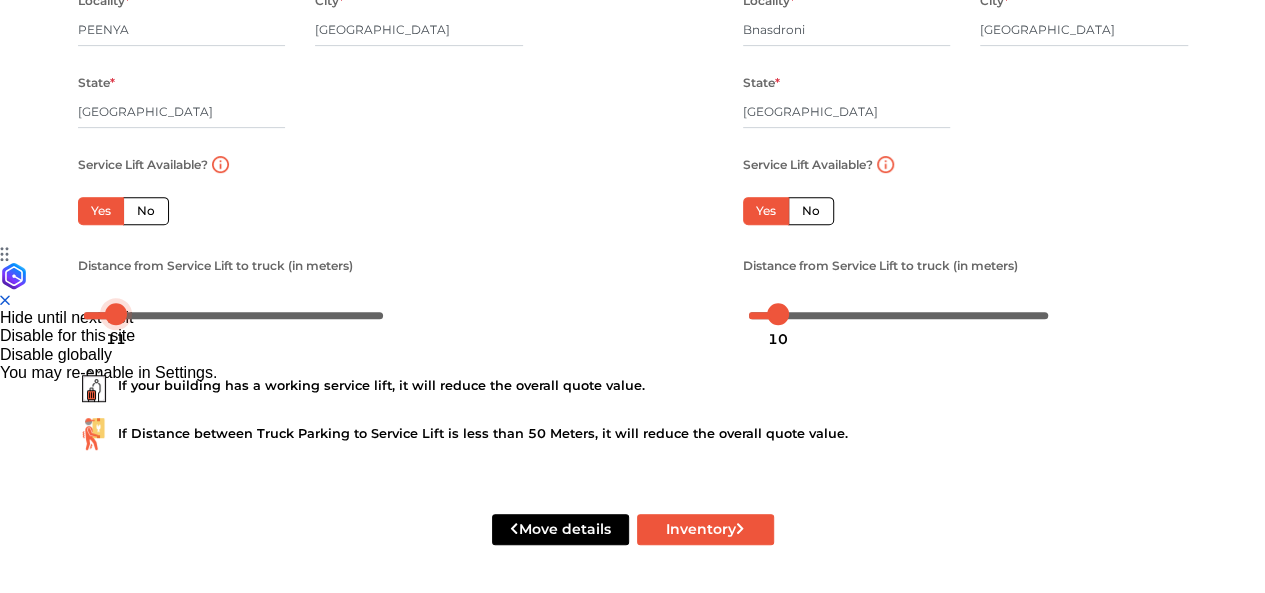 drag, startPoint x: 82, startPoint y: 315, endPoint x: 115, endPoint y: 324, distance: 34.20526 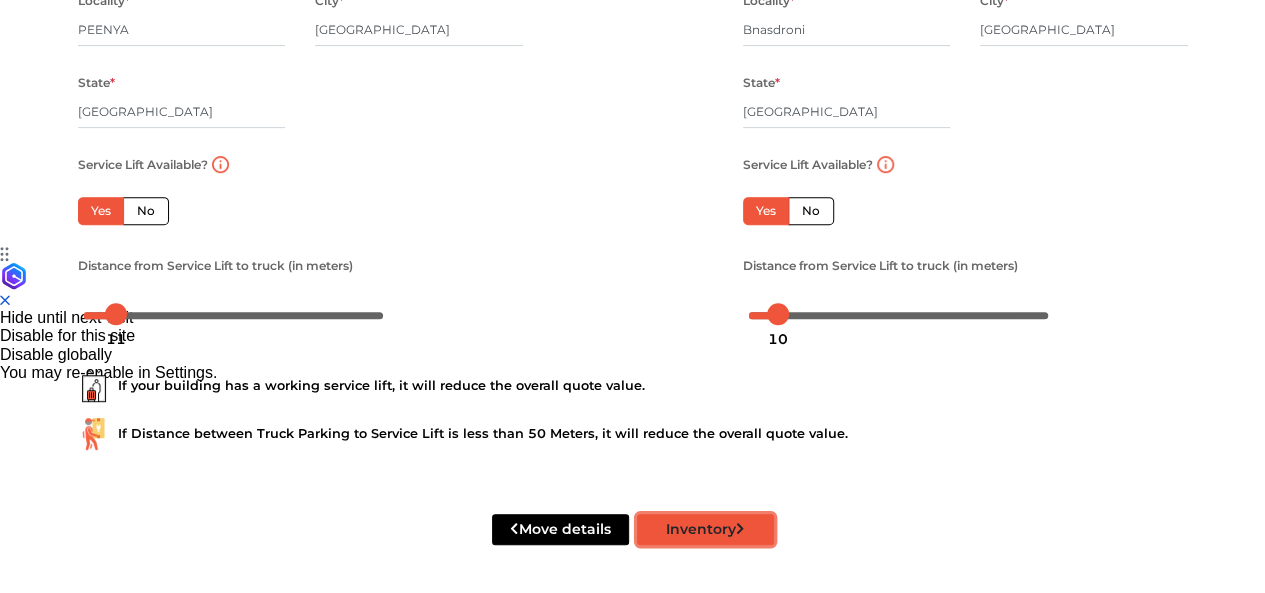 click on "Inventory" at bounding box center (705, 529) 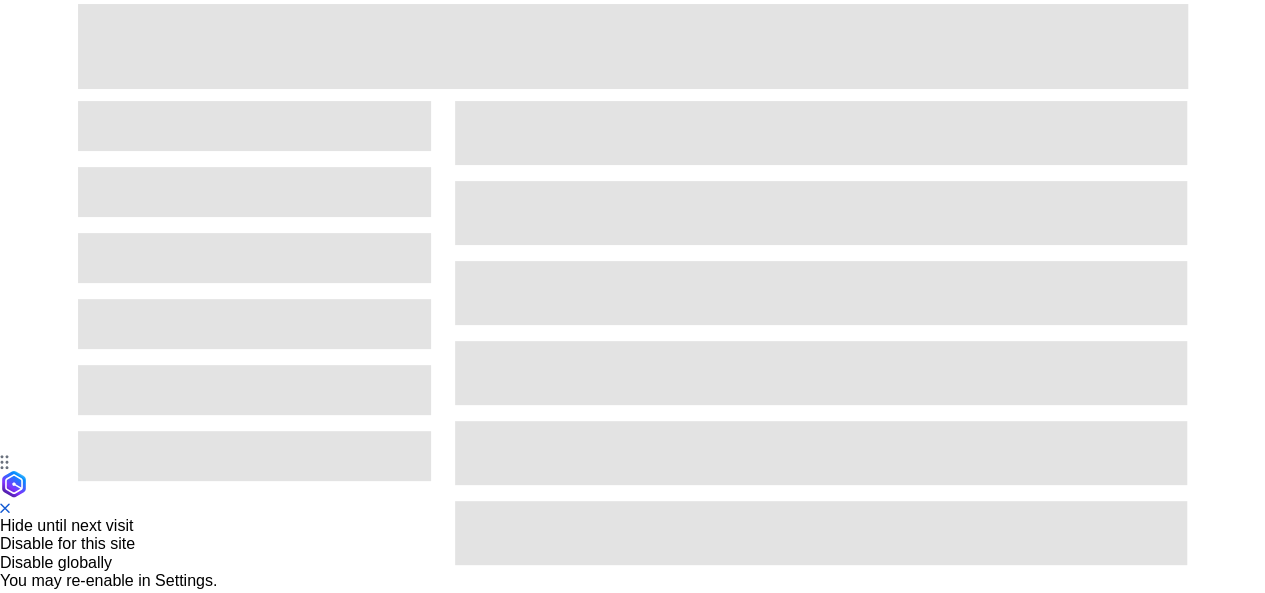 scroll, scrollTop: 88, scrollLeft: 0, axis: vertical 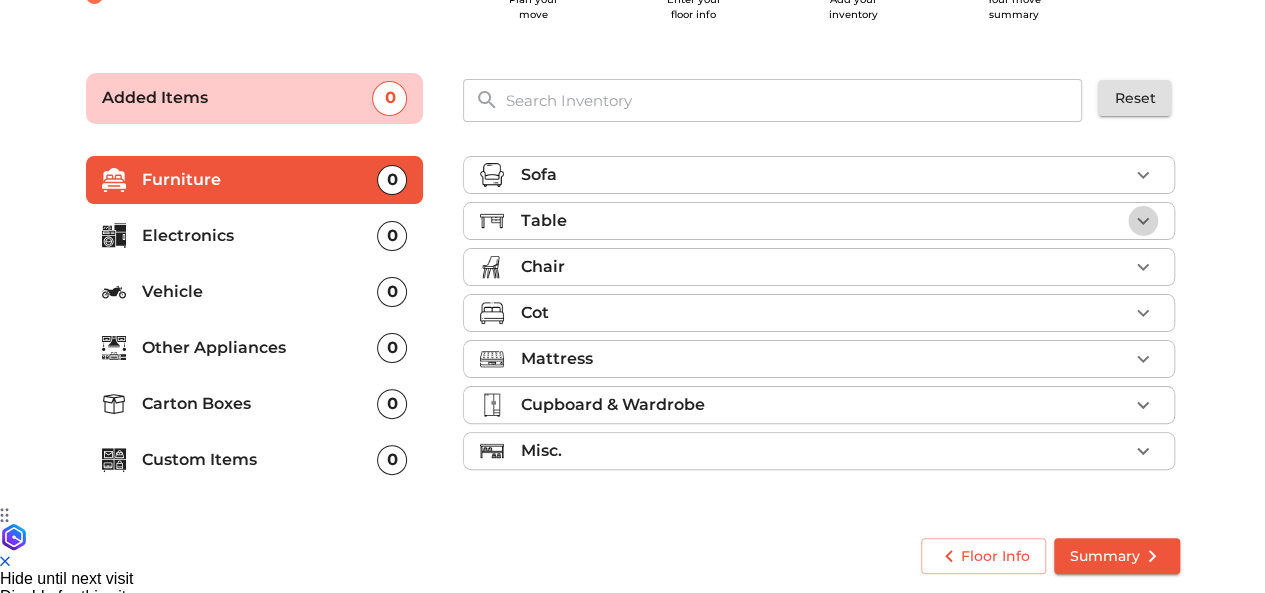 click 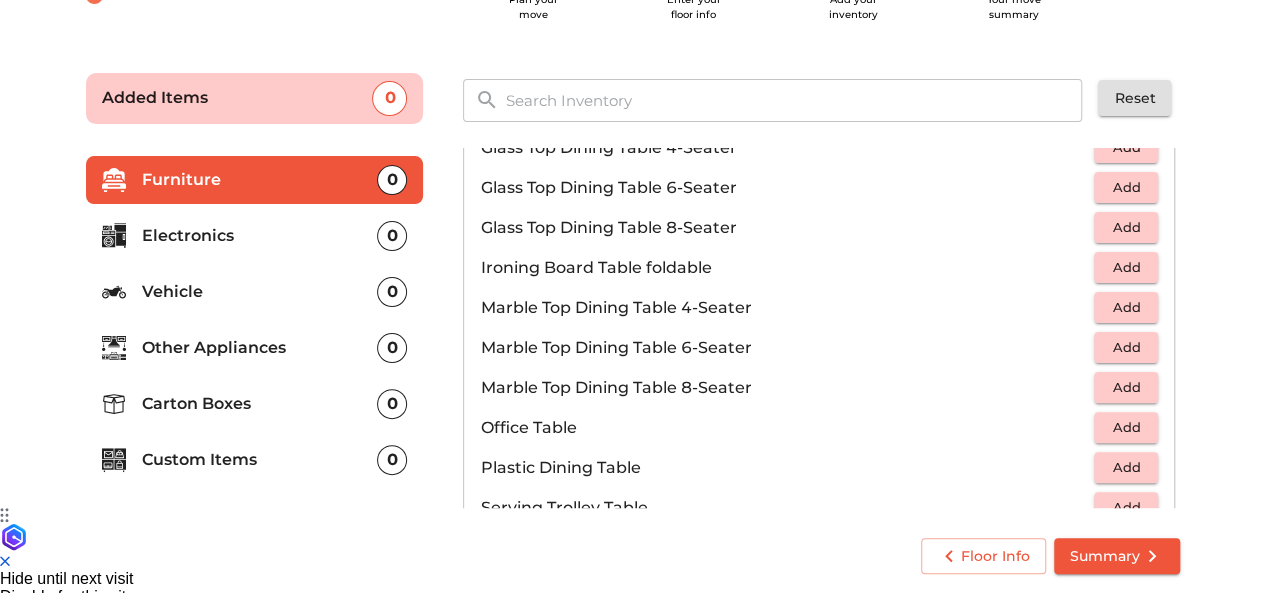 scroll, scrollTop: 900, scrollLeft: 0, axis: vertical 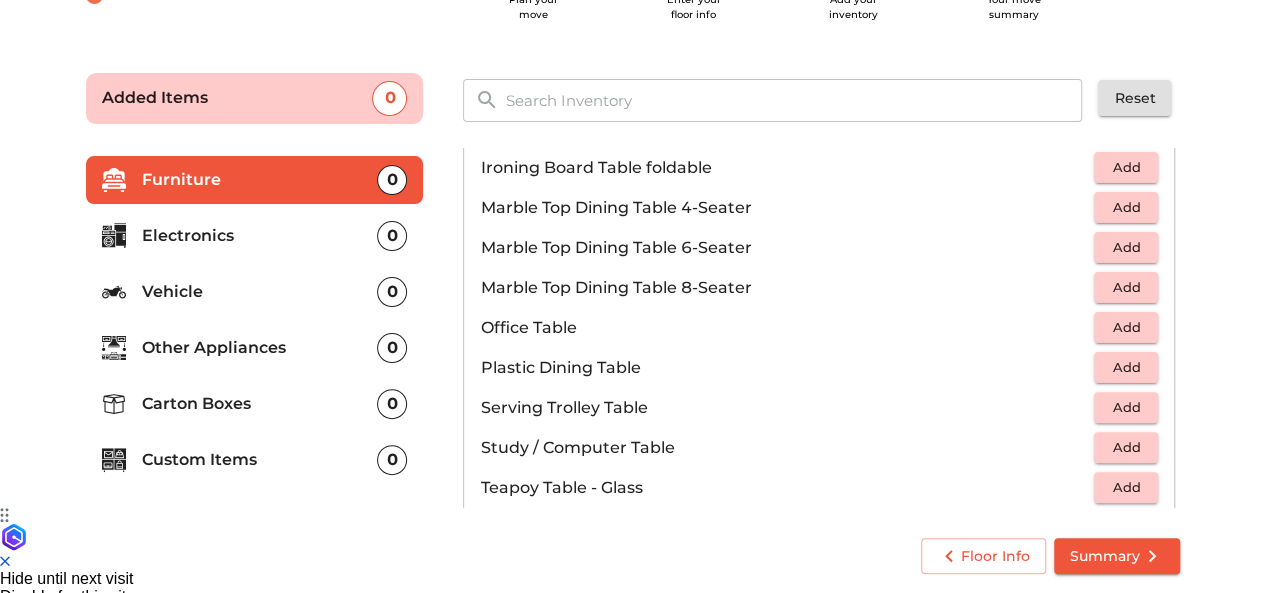 click on "Add" at bounding box center (1126, 327) 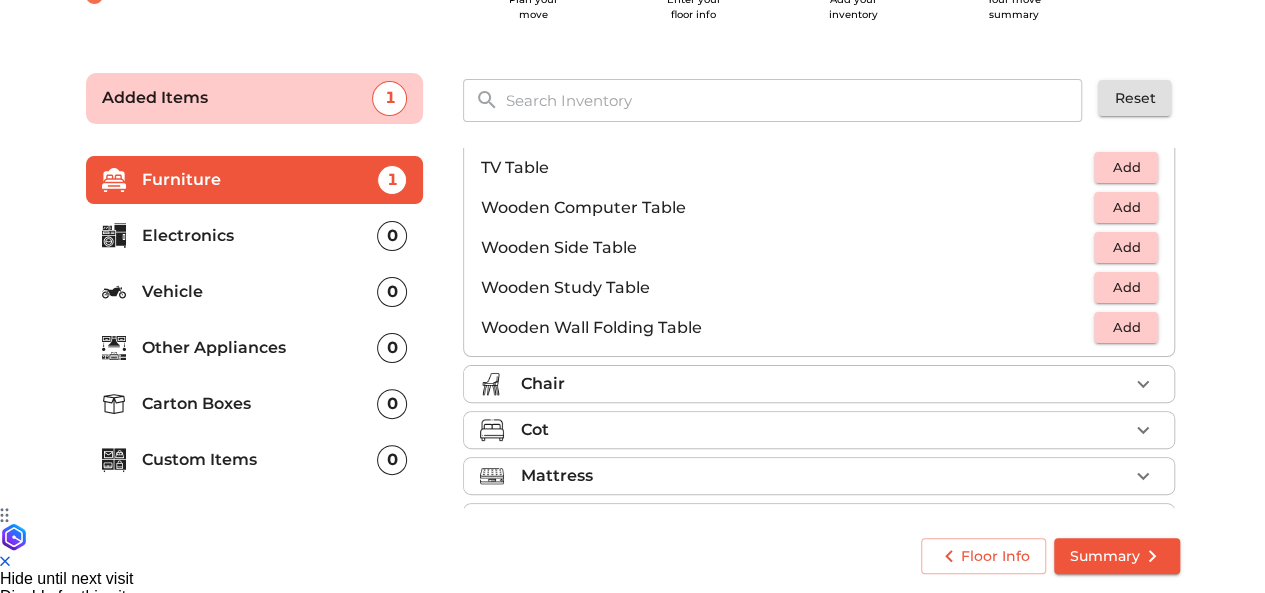scroll, scrollTop: 1390, scrollLeft: 0, axis: vertical 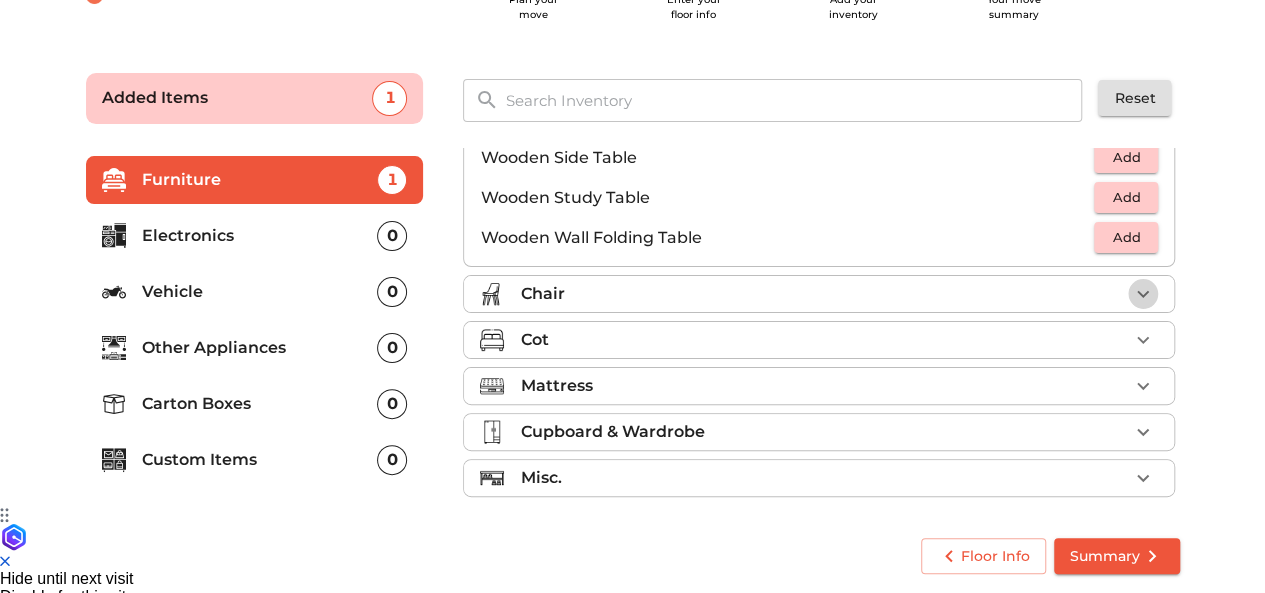 click 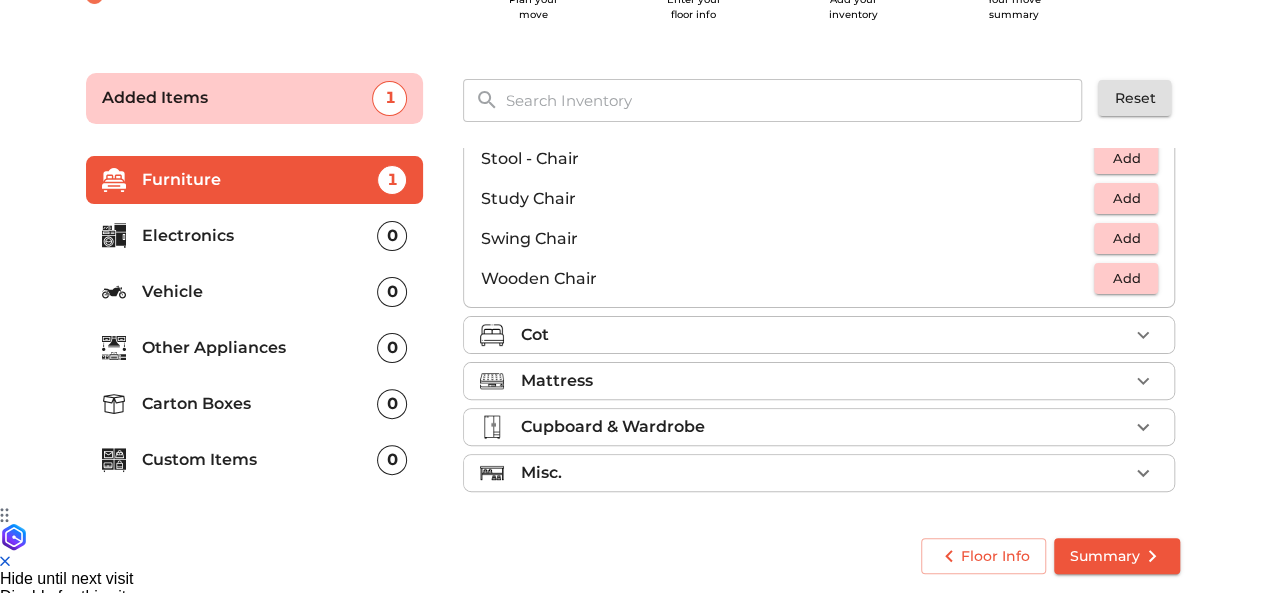 scroll, scrollTop: 830, scrollLeft: 0, axis: vertical 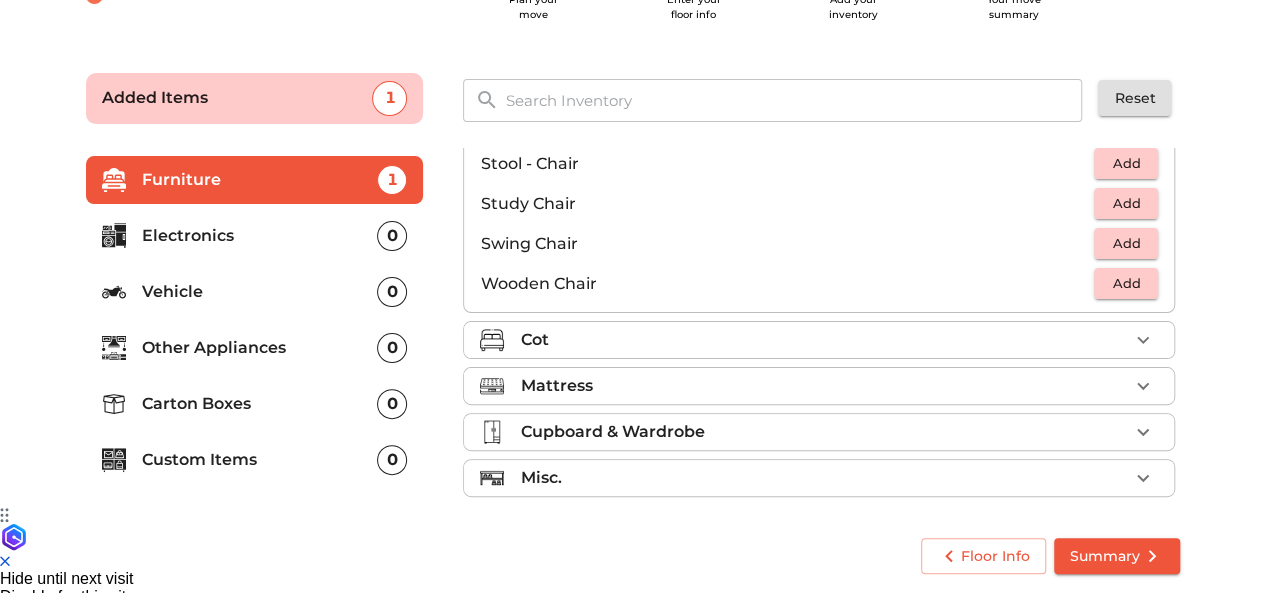 click on "Add" at bounding box center [1126, 203] 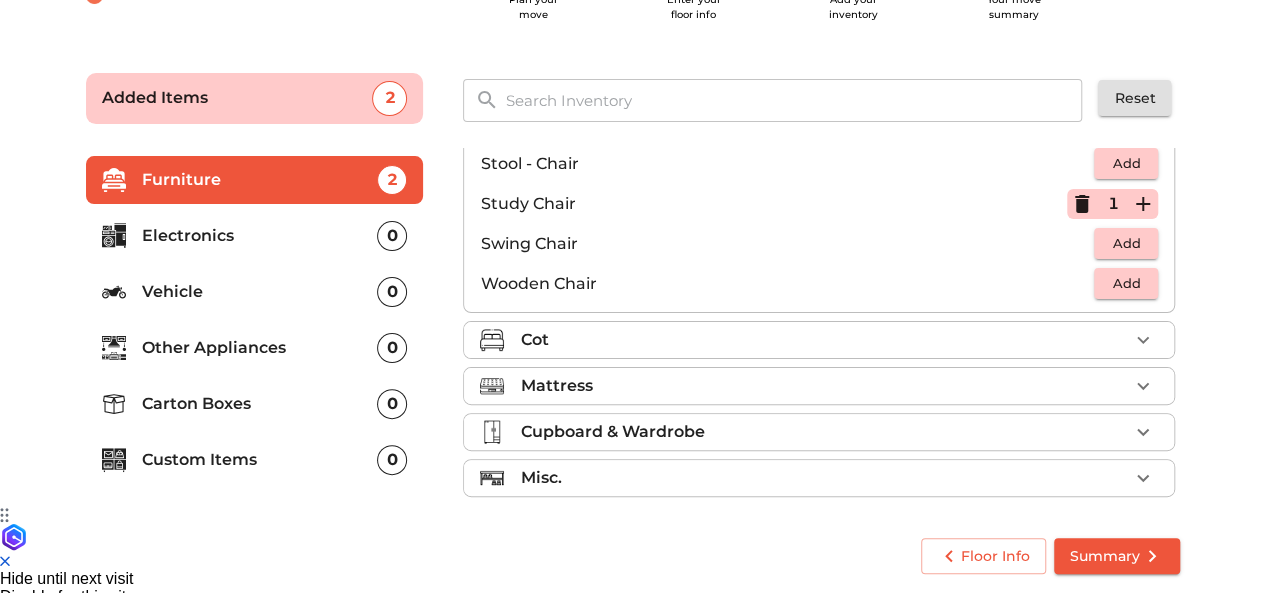 click 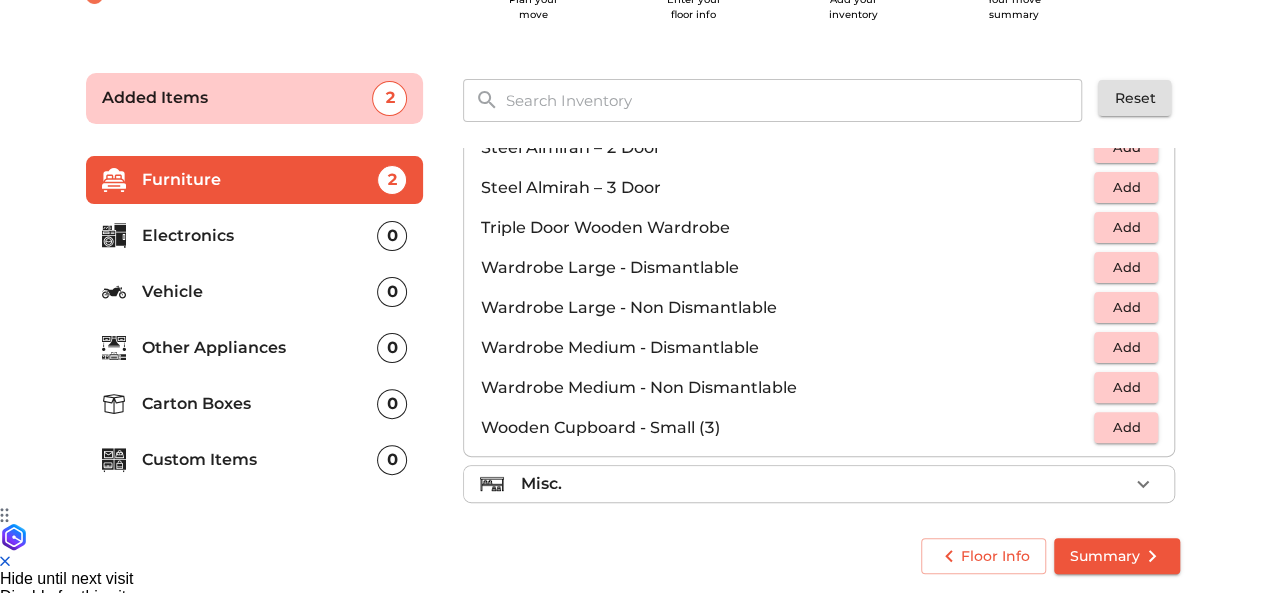 scroll, scrollTop: 670, scrollLeft: 0, axis: vertical 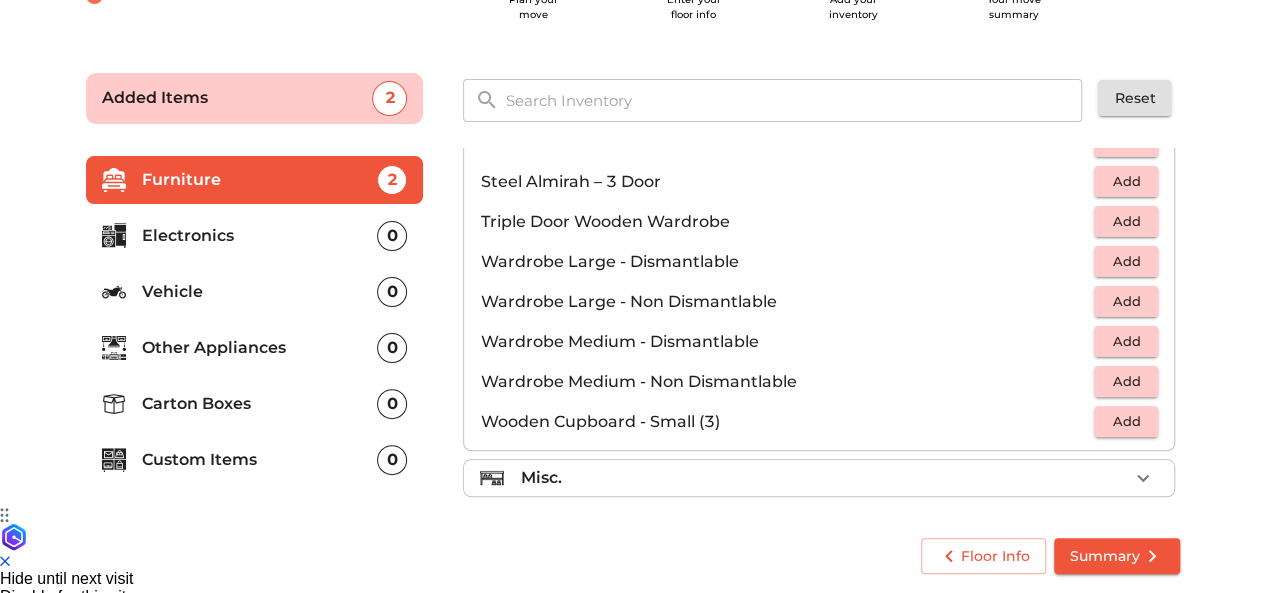 click on "Misc." at bounding box center (824, 478) 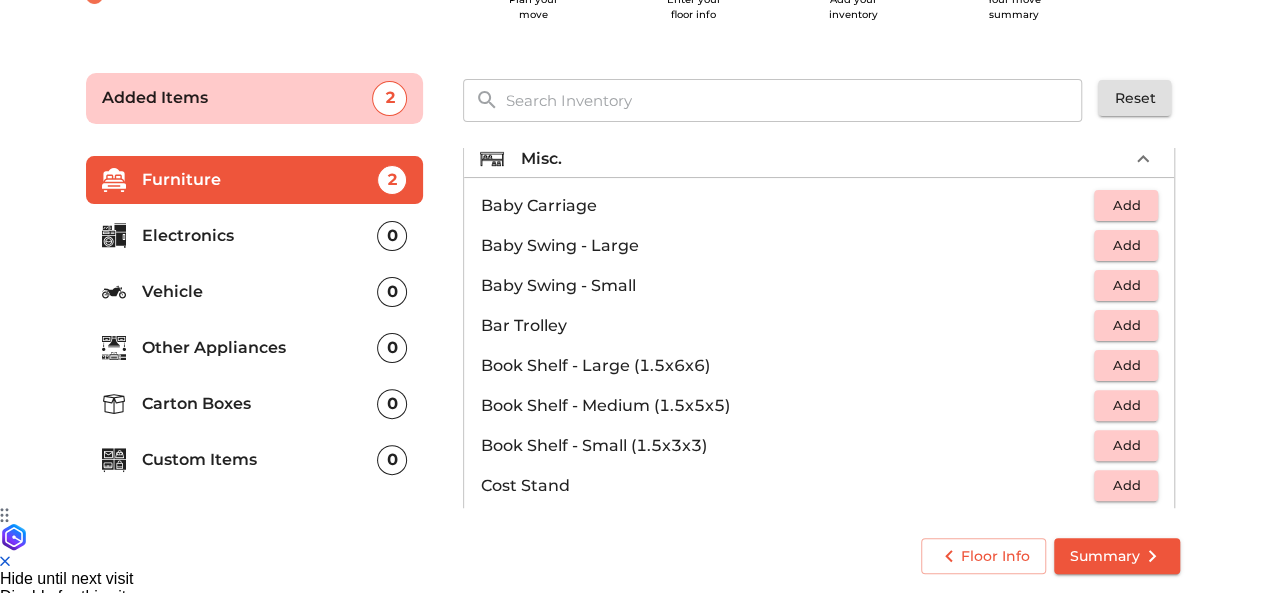 scroll, scrollTop: 270, scrollLeft: 0, axis: vertical 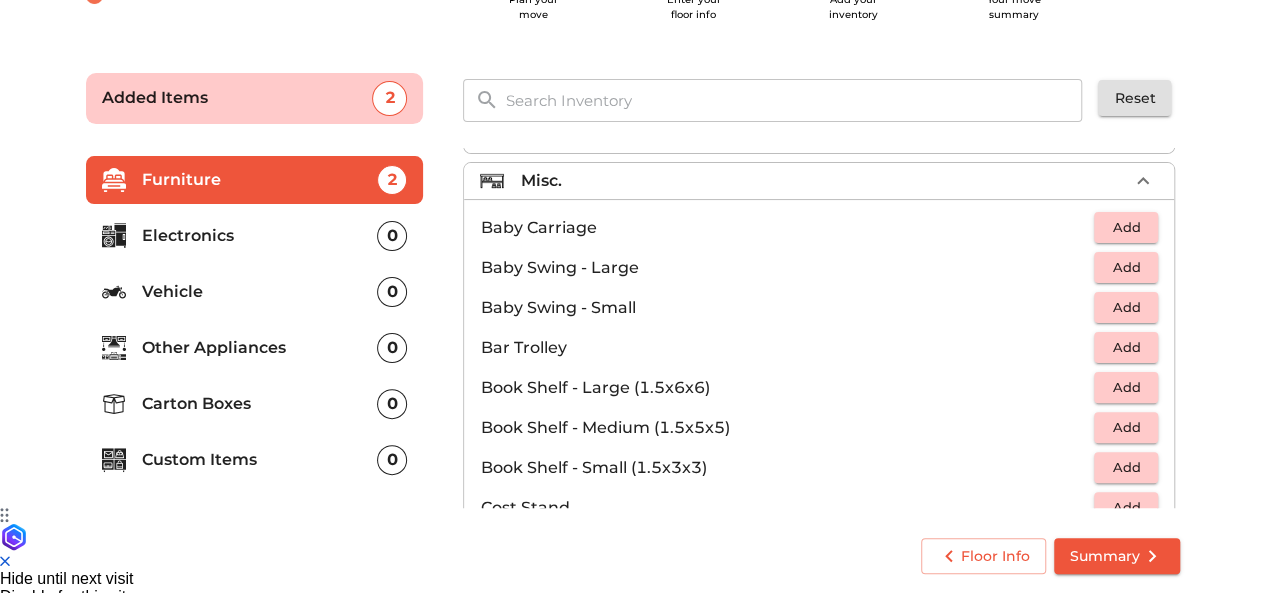 click on "Add" at bounding box center [1126, 227] 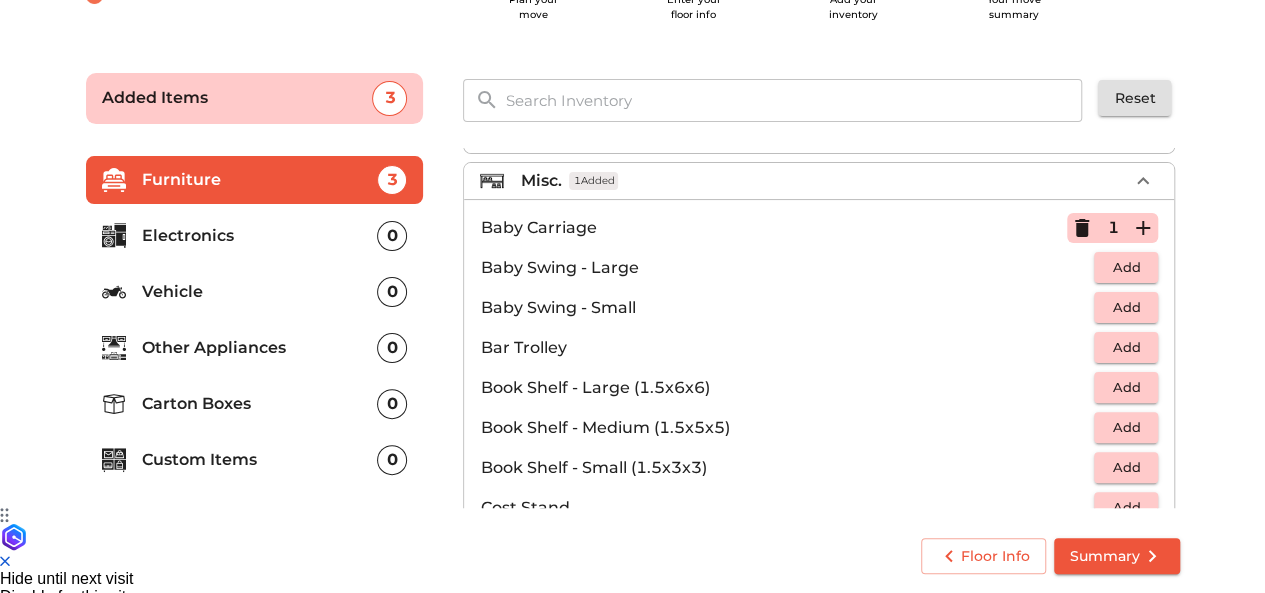 click on "Custom Items" at bounding box center [260, 460] 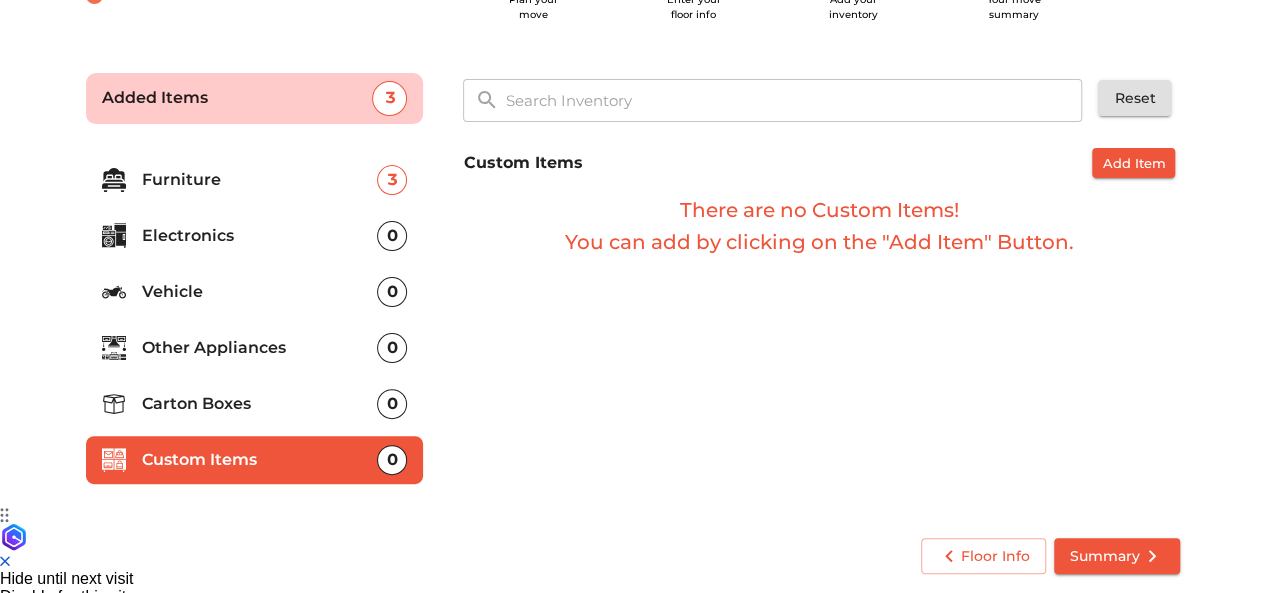 click at bounding box center (794, 100) 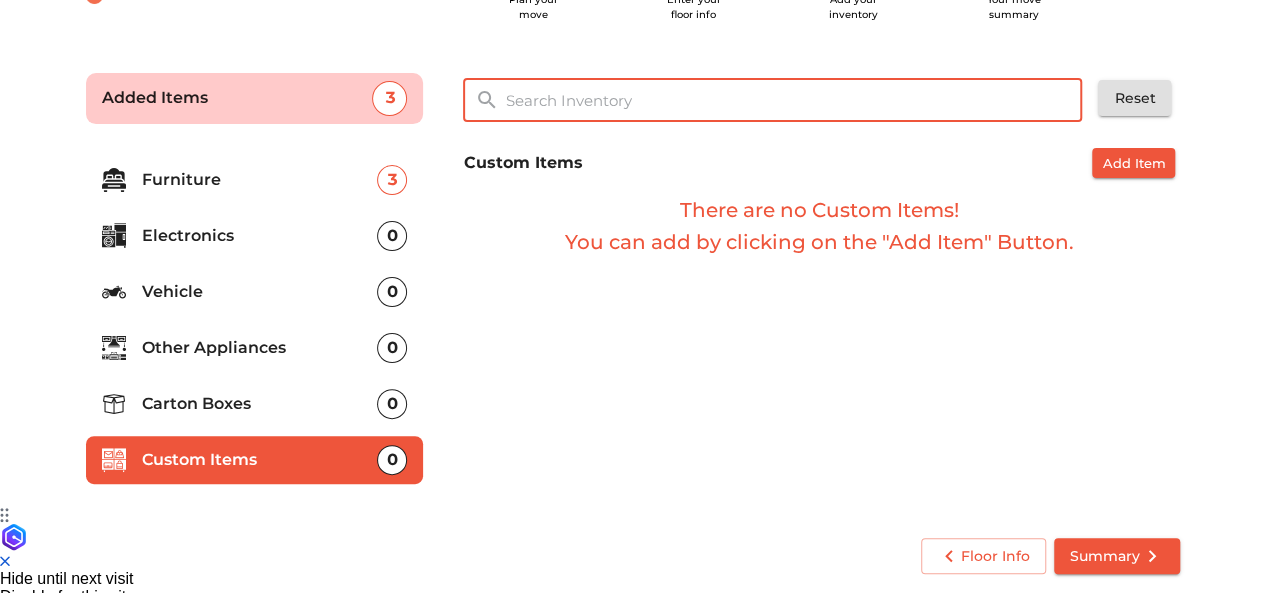 click on "Add Item" at bounding box center [1133, 163] 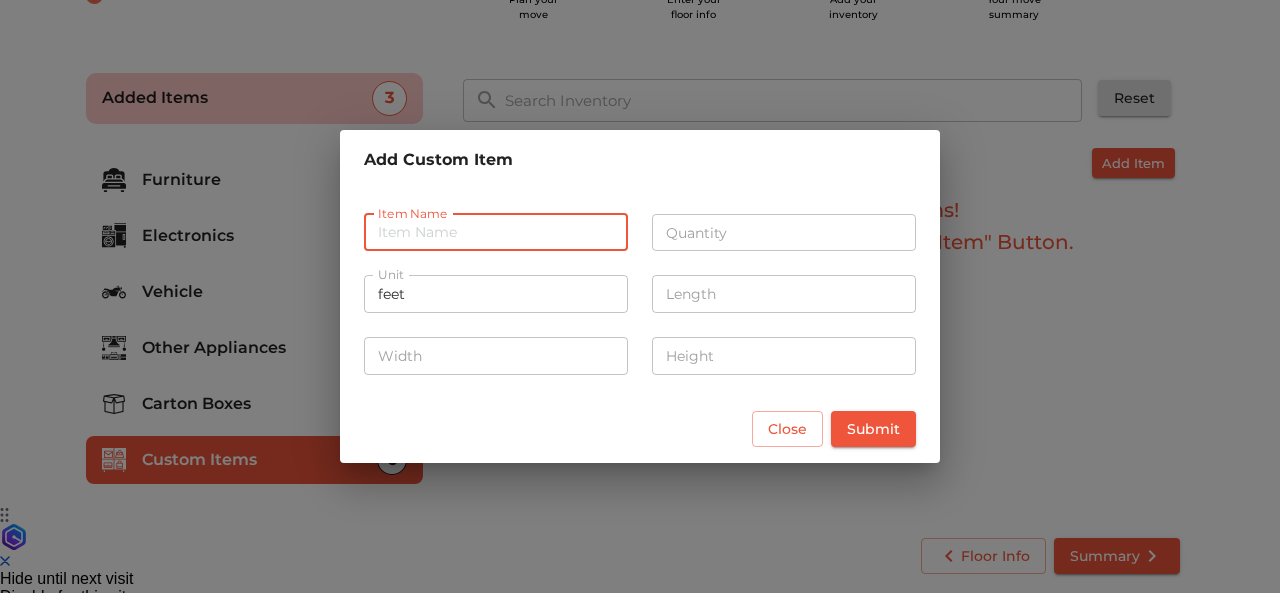 click at bounding box center [496, 233] 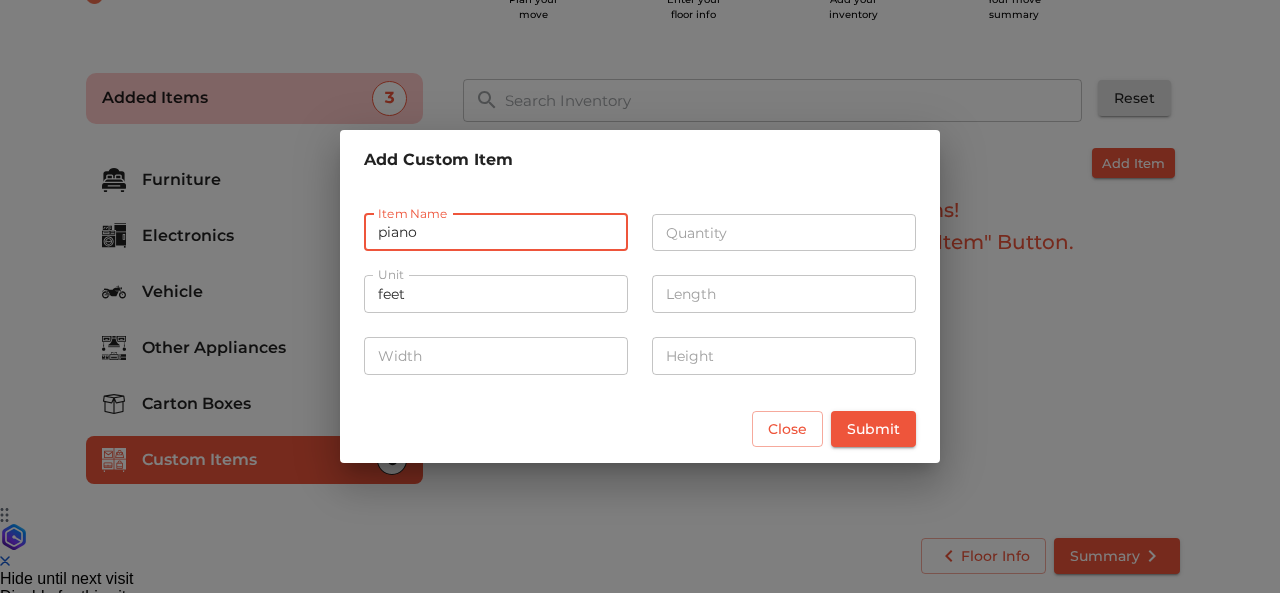 type on "piano" 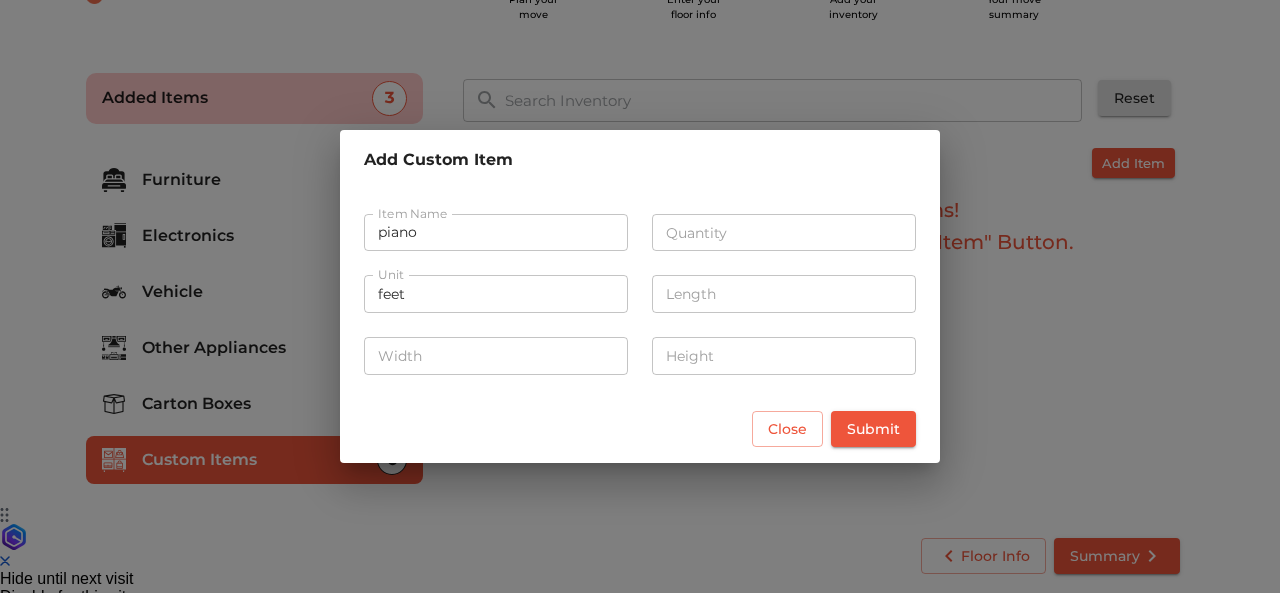 click at bounding box center [784, 233] 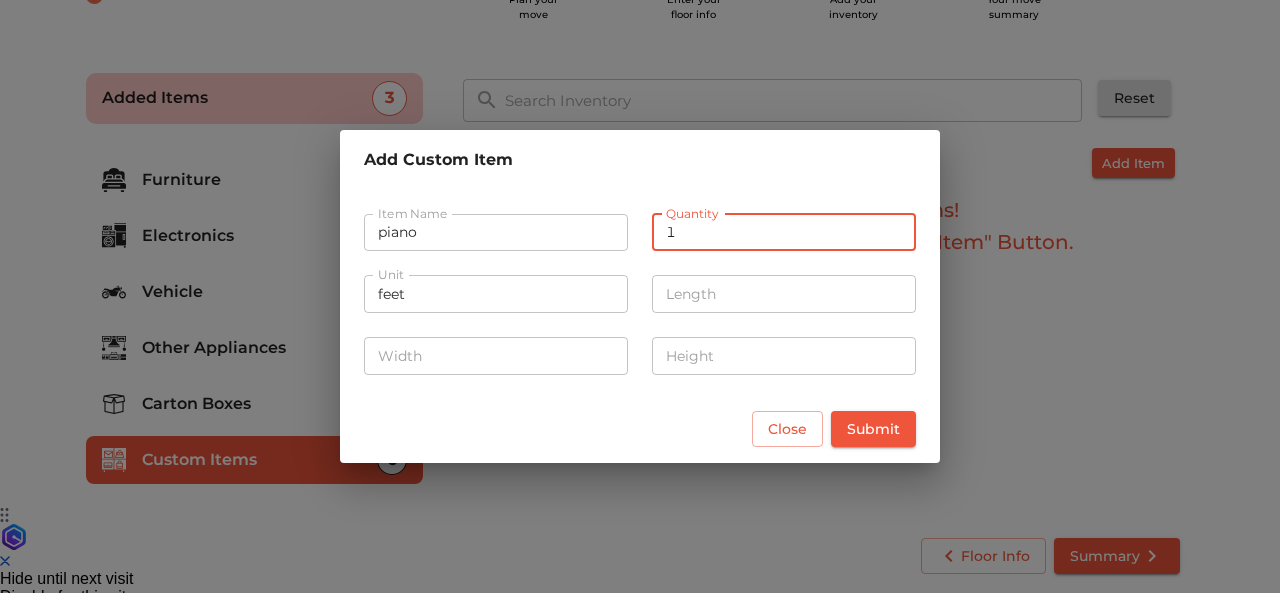 type on "1" 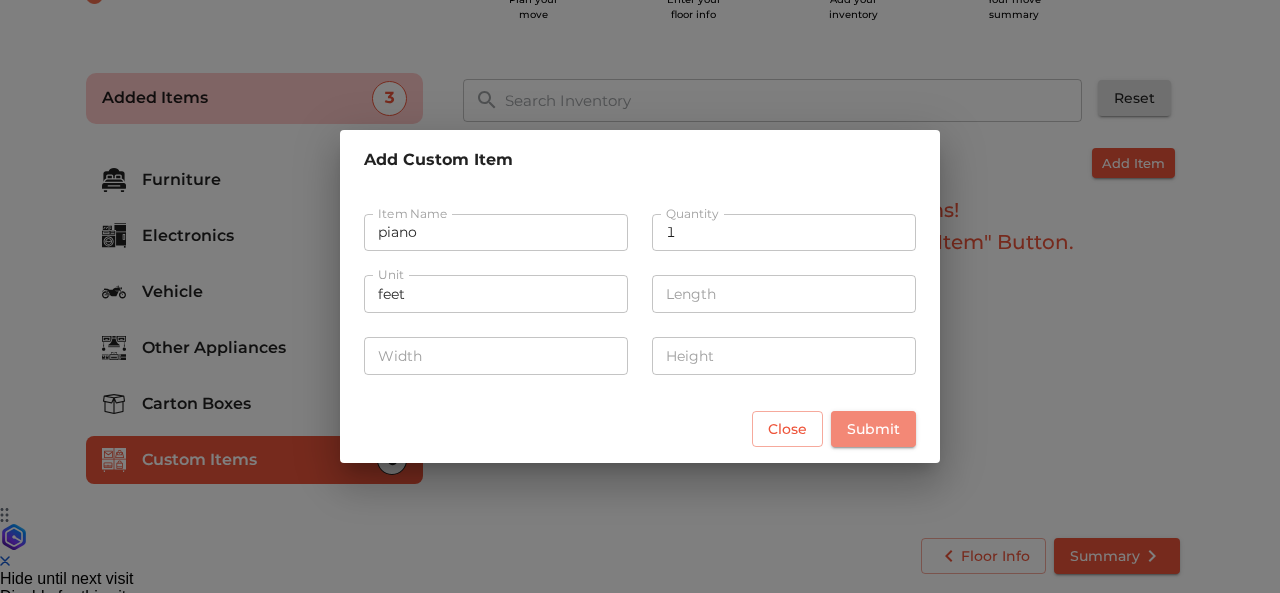 click on "Submit" at bounding box center (873, 429) 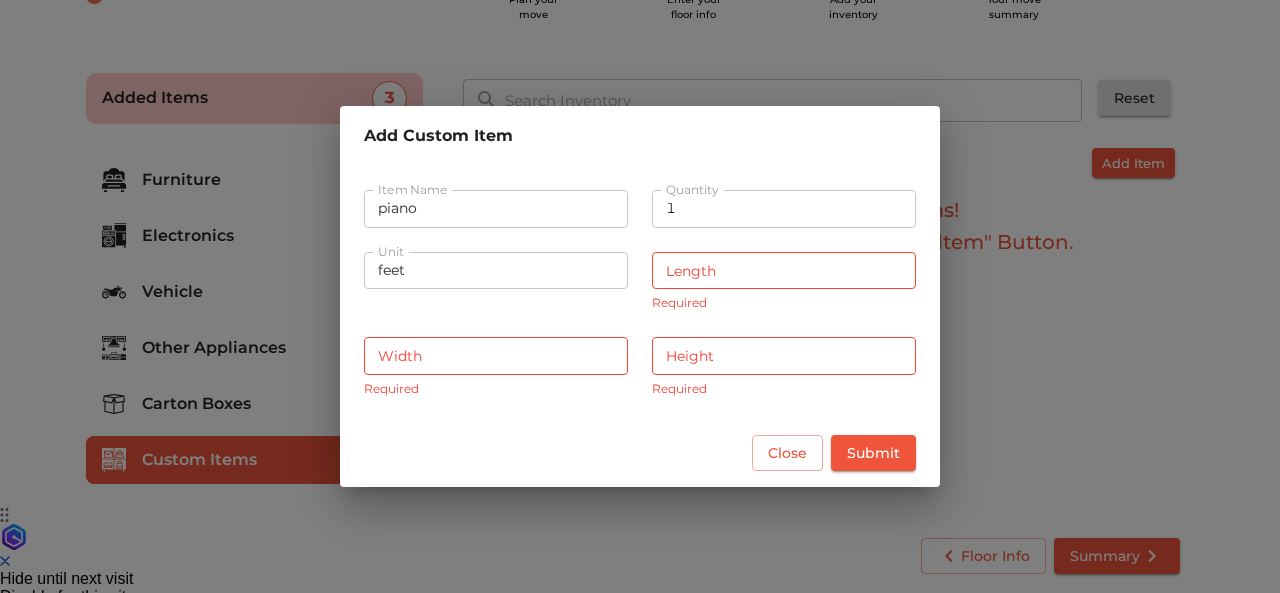 click at bounding box center (784, 271) 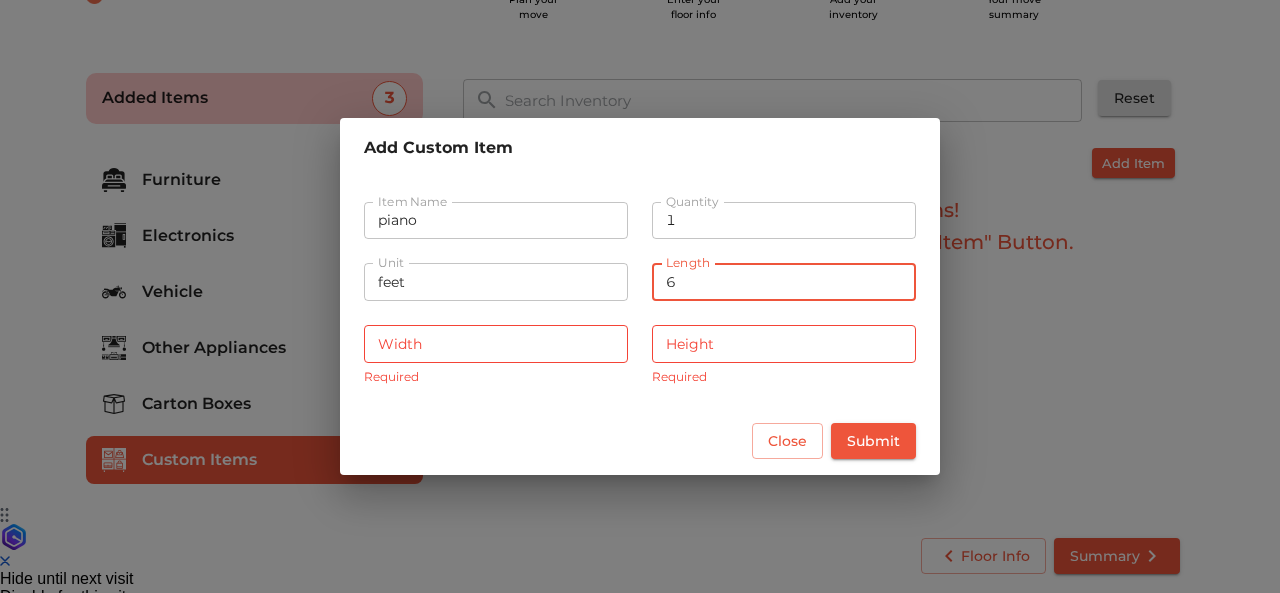 type on "6" 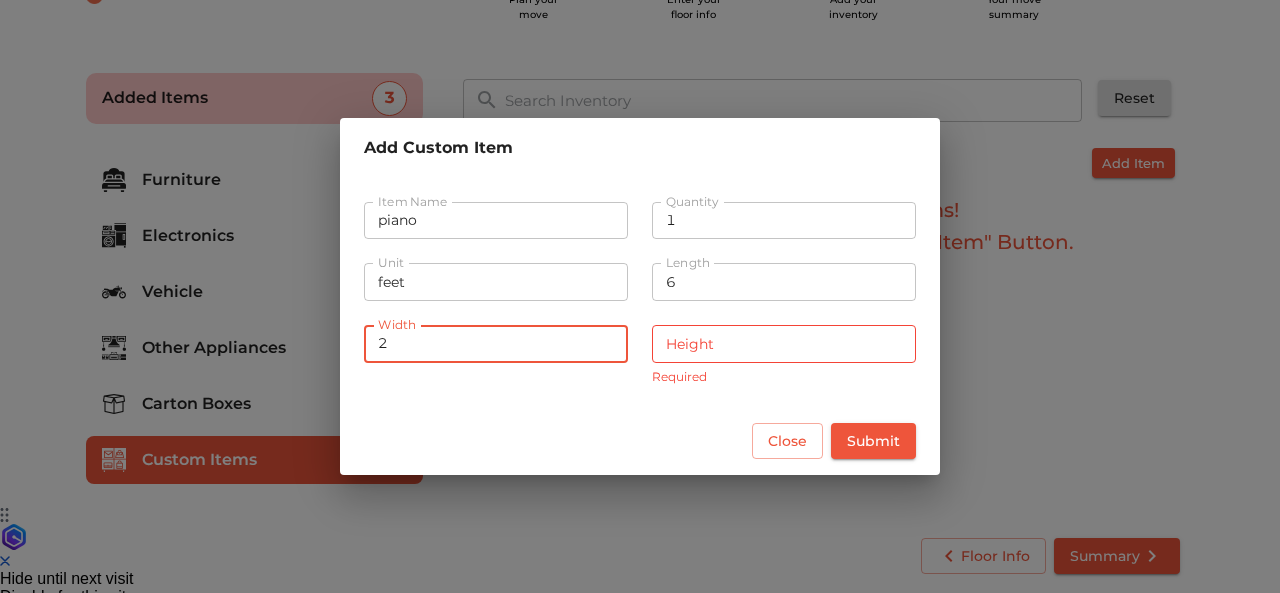 type on "2" 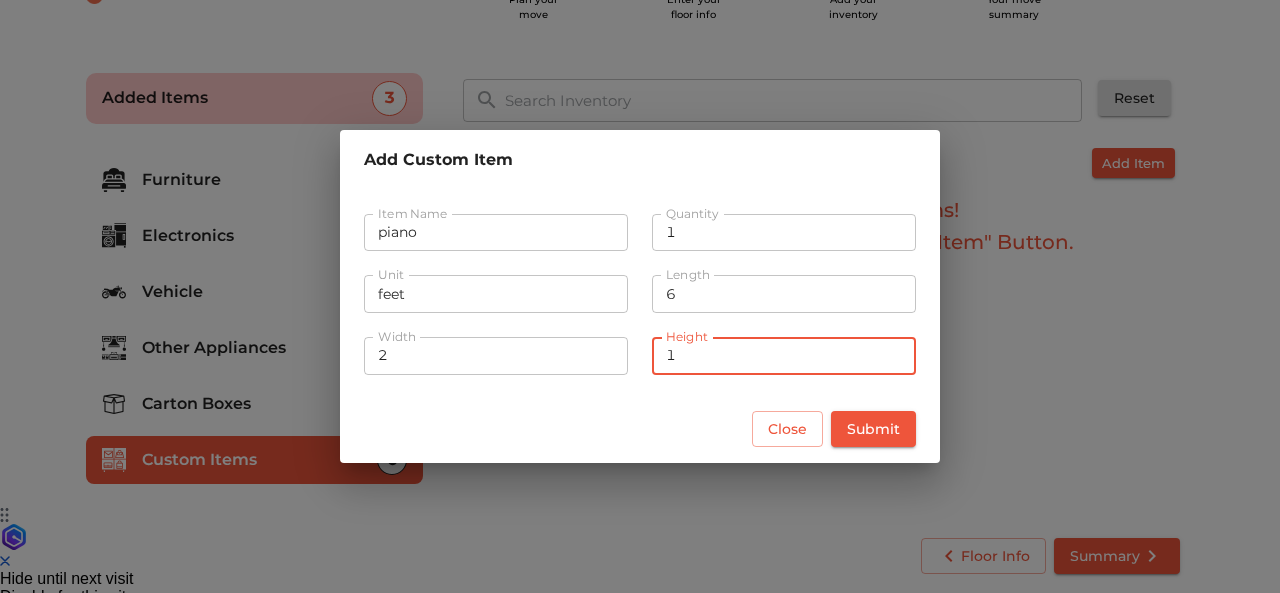 type on "1" 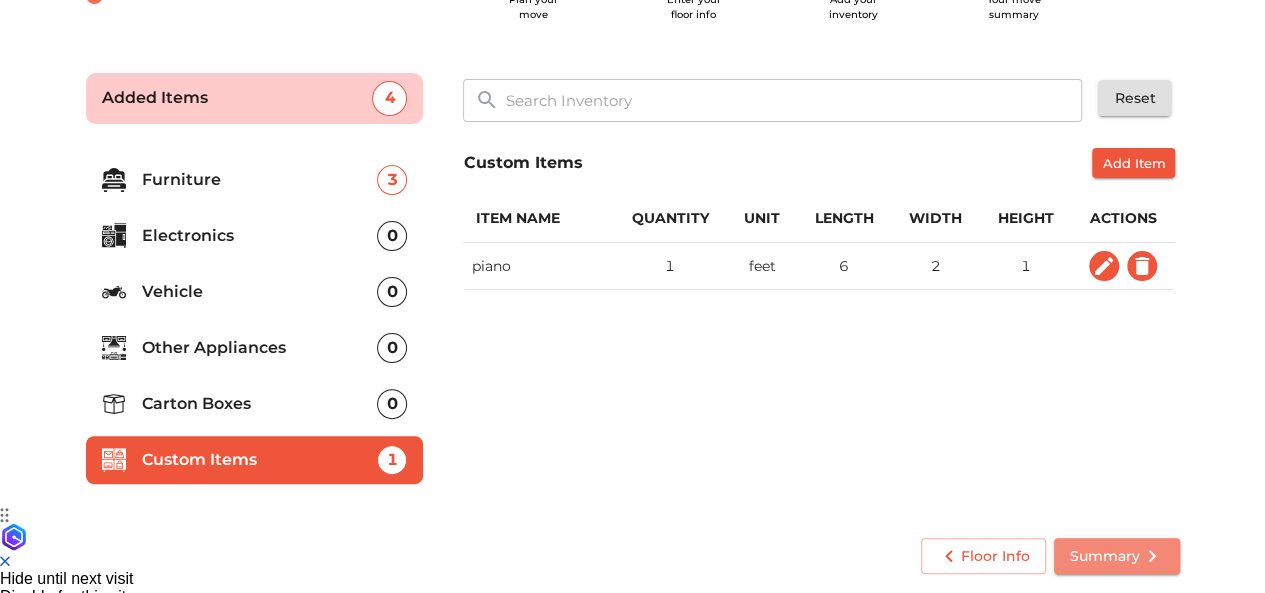 click on "Summary" at bounding box center (1117, 556) 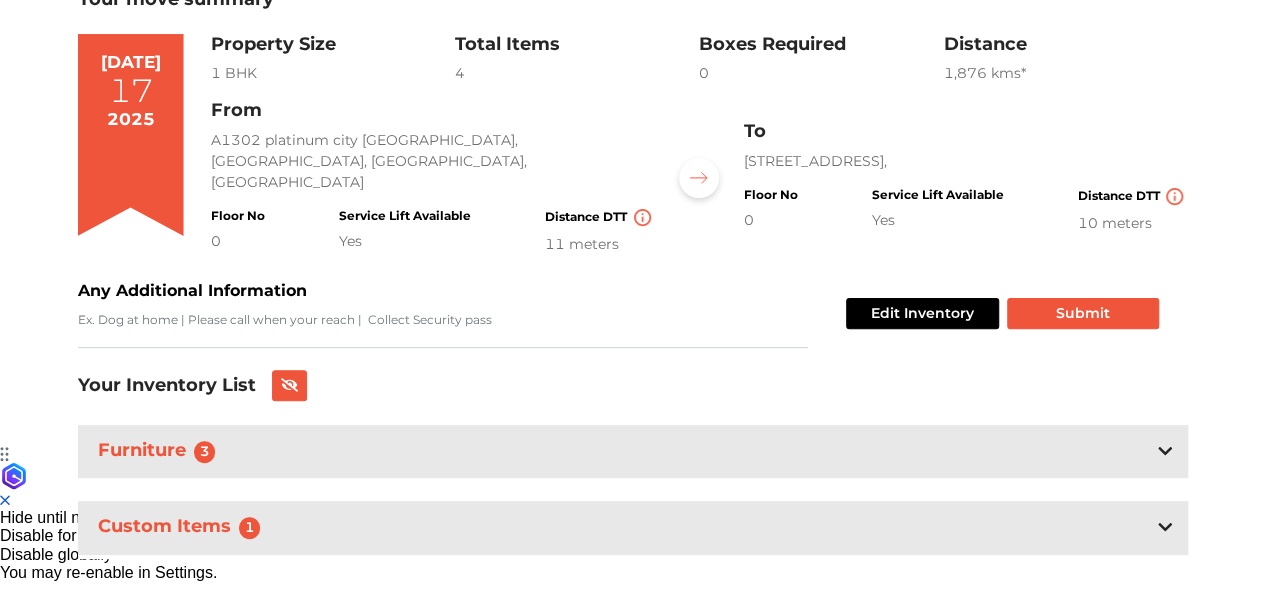 scroll, scrollTop: 176, scrollLeft: 0, axis: vertical 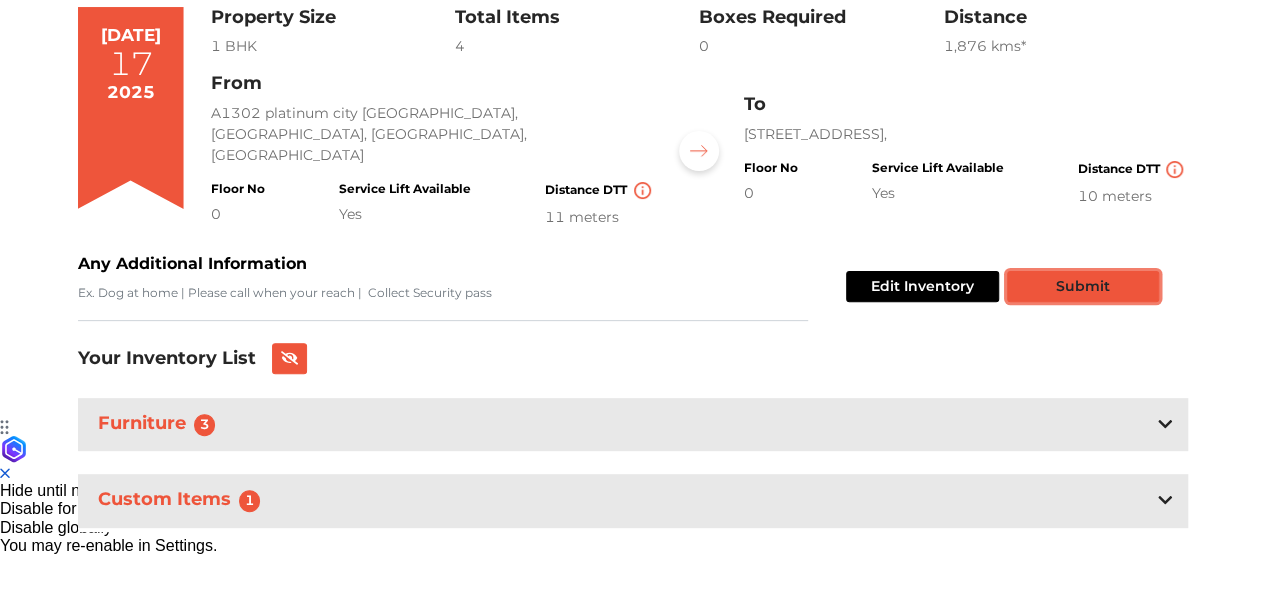 click on "Submit" at bounding box center [1083, 286] 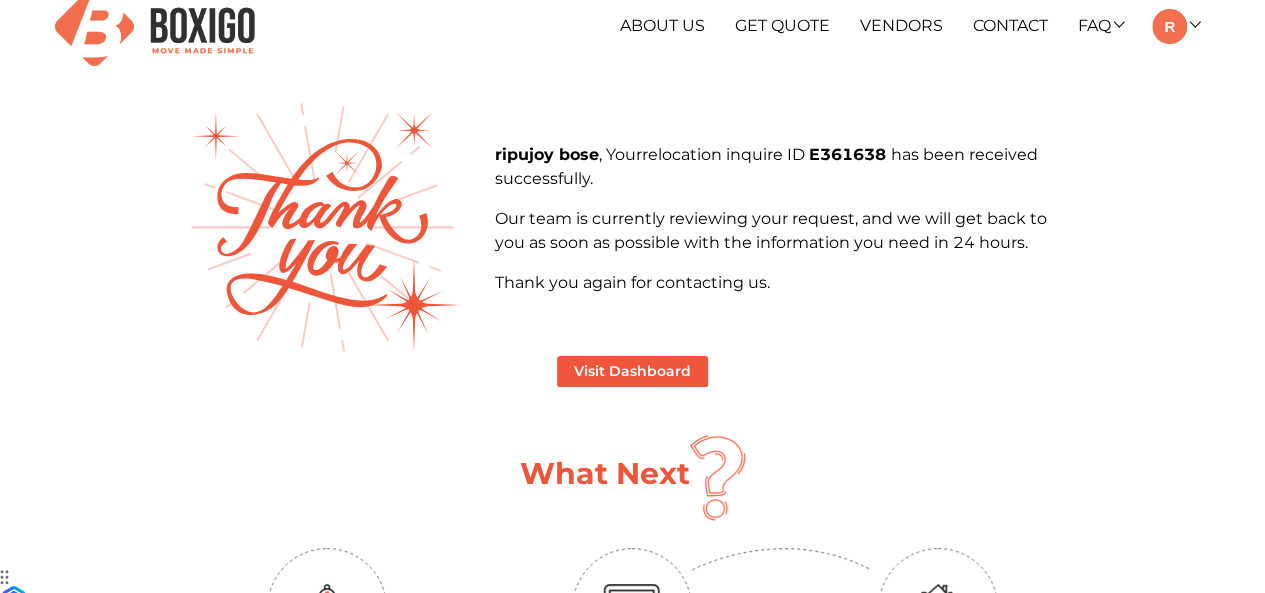 scroll, scrollTop: 0, scrollLeft: 0, axis: both 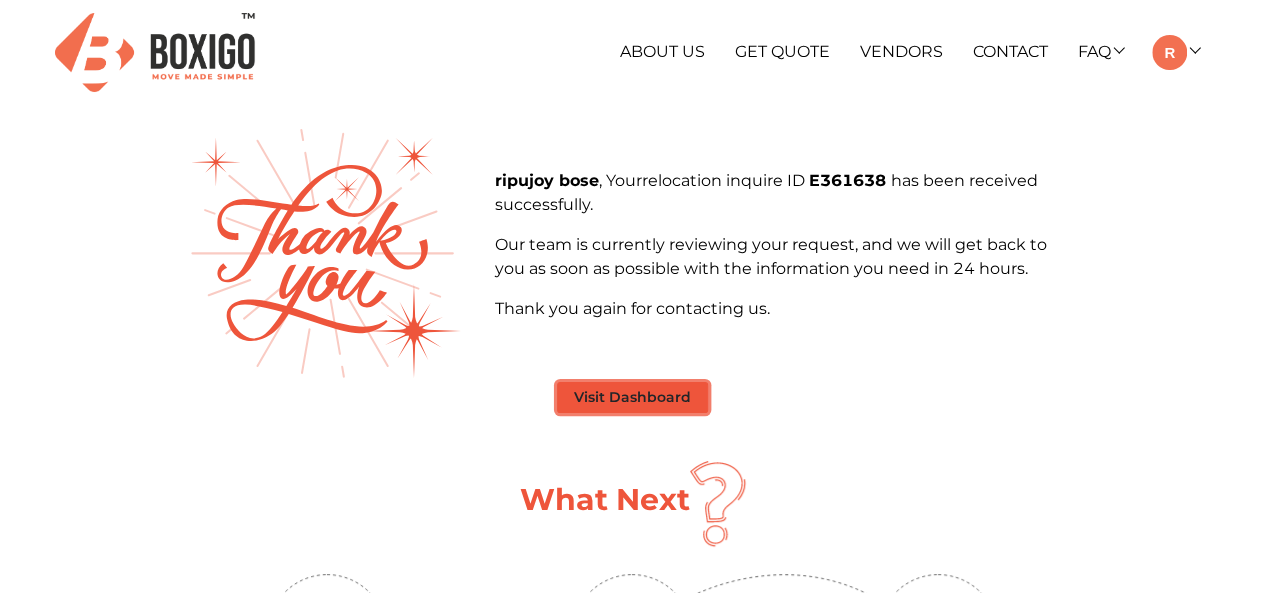 click on "Visit Dashboard" at bounding box center [632, 397] 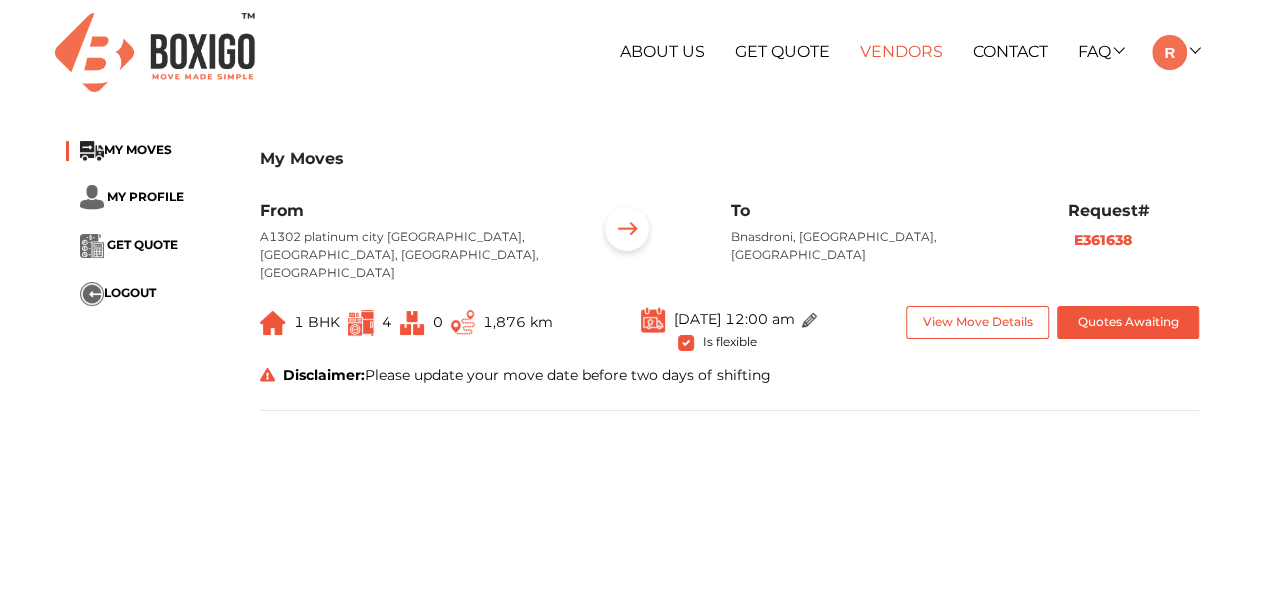 click on "Vendors" at bounding box center [901, 51] 